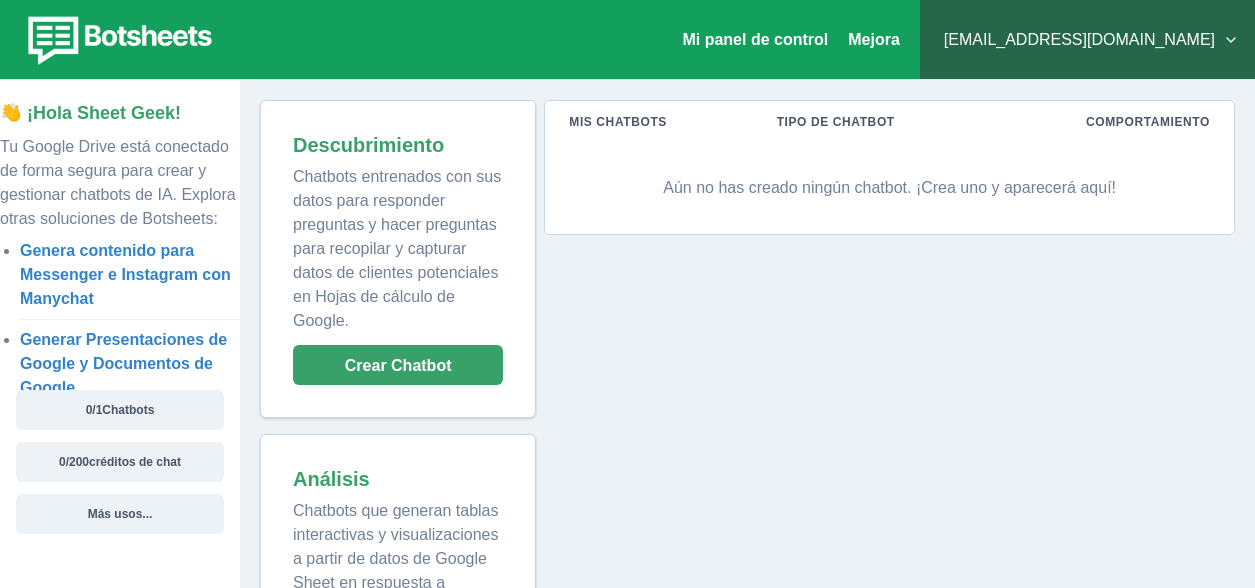 scroll, scrollTop: 0, scrollLeft: 0, axis: both 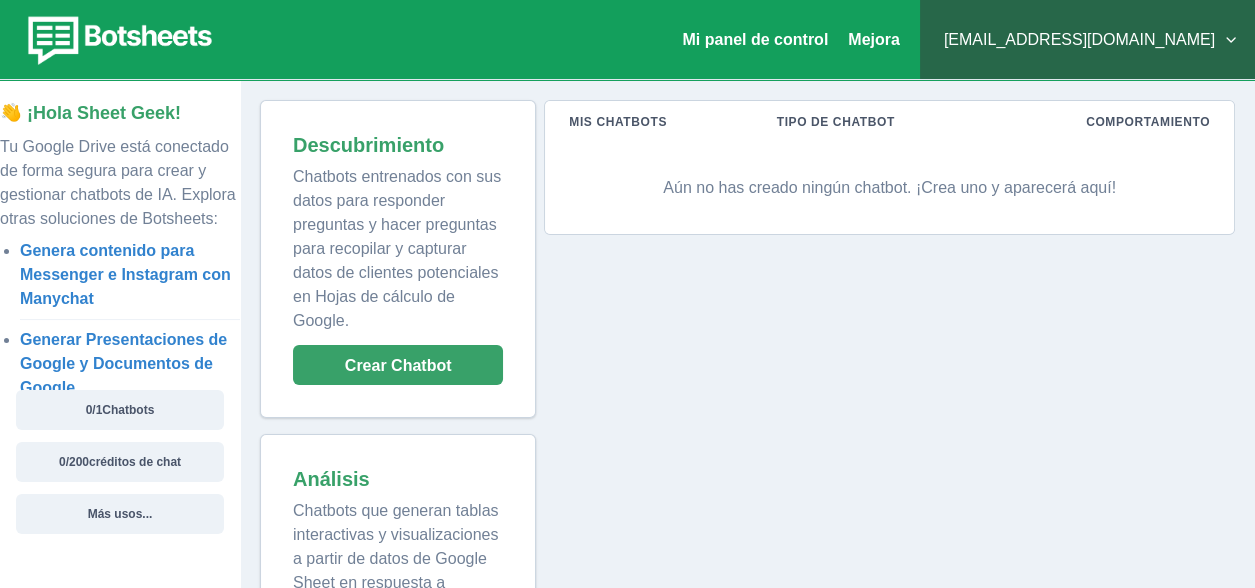 click on "Mi panel de control Mejora julianvolken12@gmail.com Planes y precios Mi facturación Ayuda y soporte Privacidad desconectar" at bounding box center (627, 40) 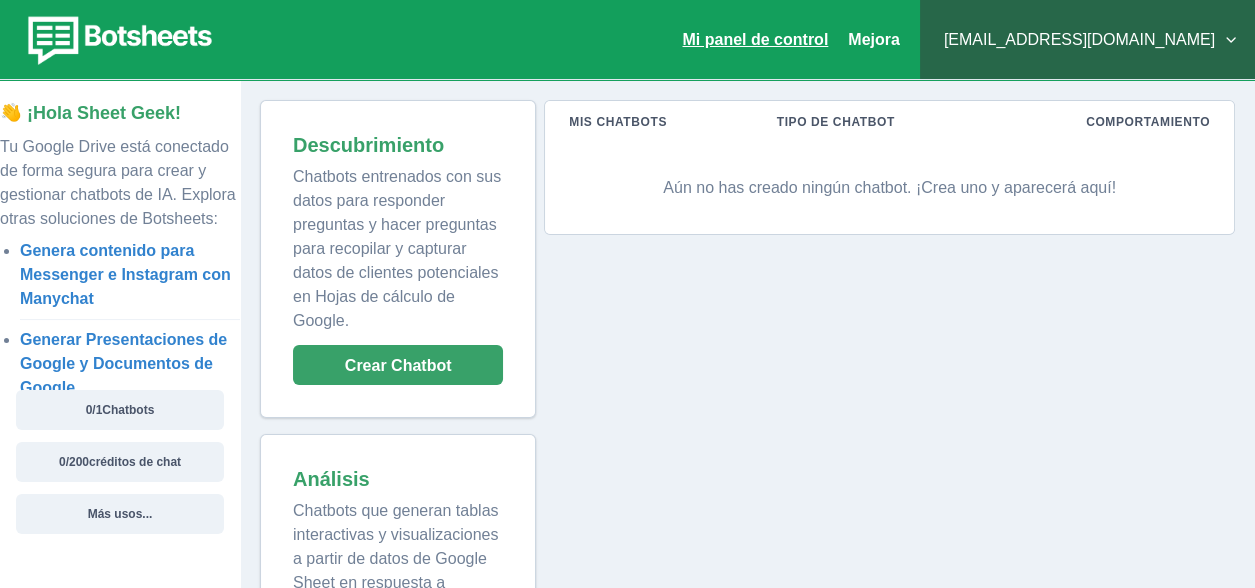 click on "Mi panel de control" at bounding box center [755, 39] 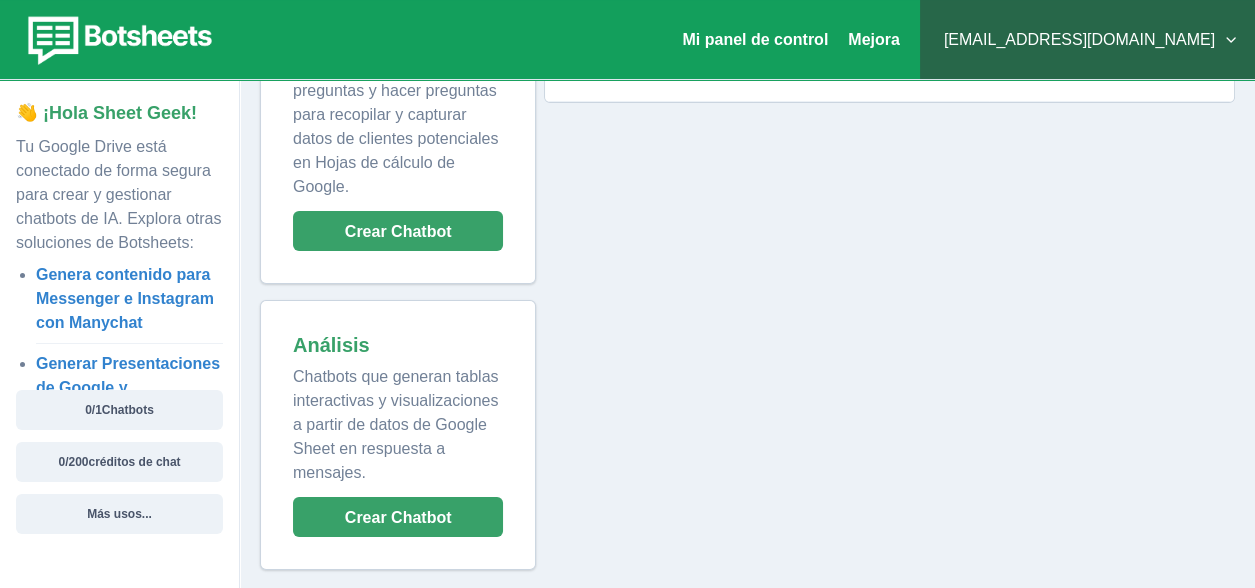 scroll, scrollTop: 0, scrollLeft: 0, axis: both 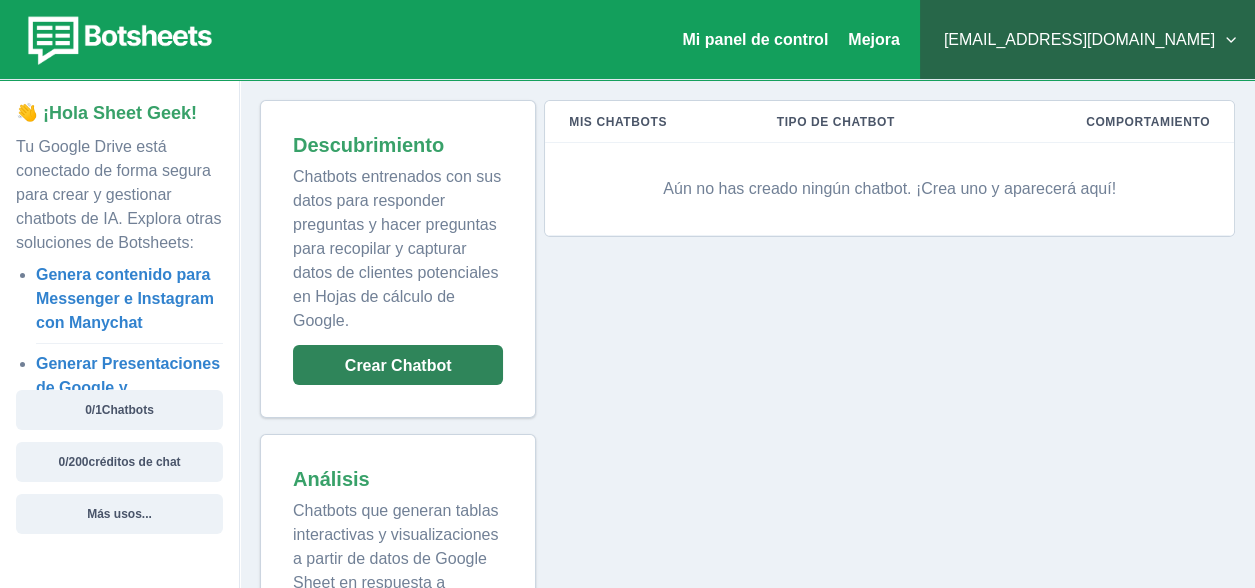 click on "Crear Chatbot" at bounding box center (398, 365) 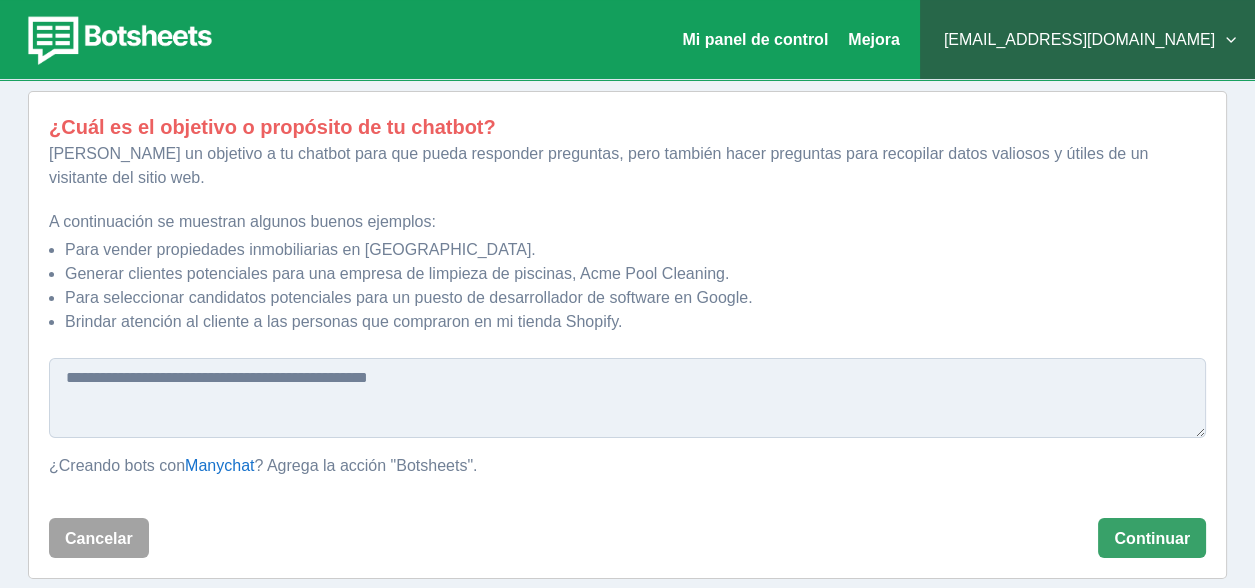 scroll, scrollTop: 185, scrollLeft: 0, axis: vertical 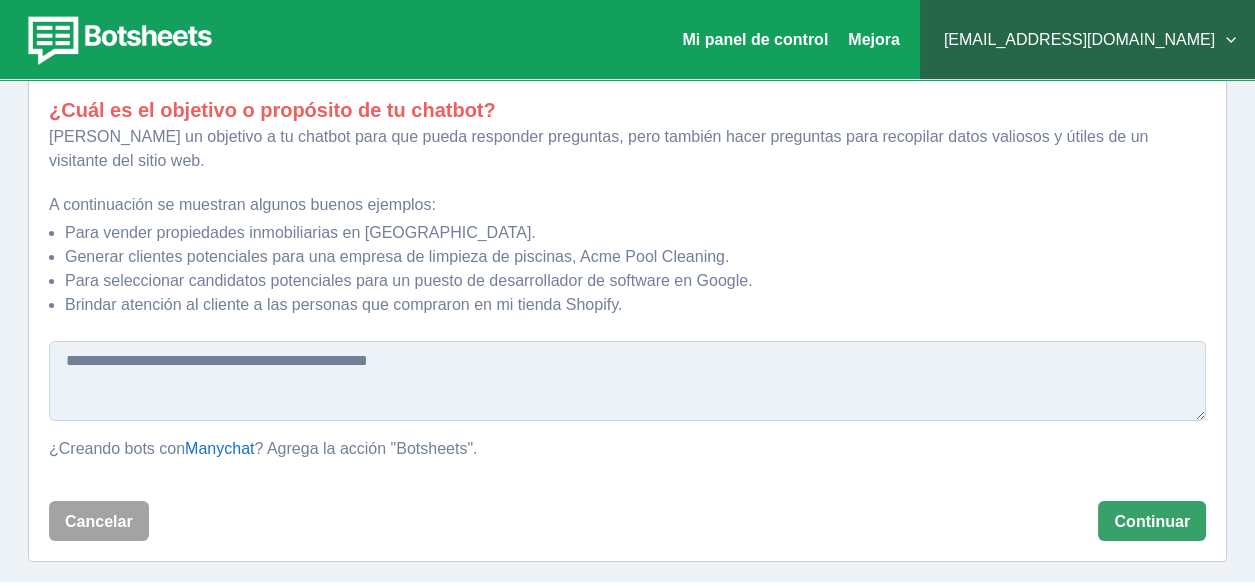 click at bounding box center [627, 381] 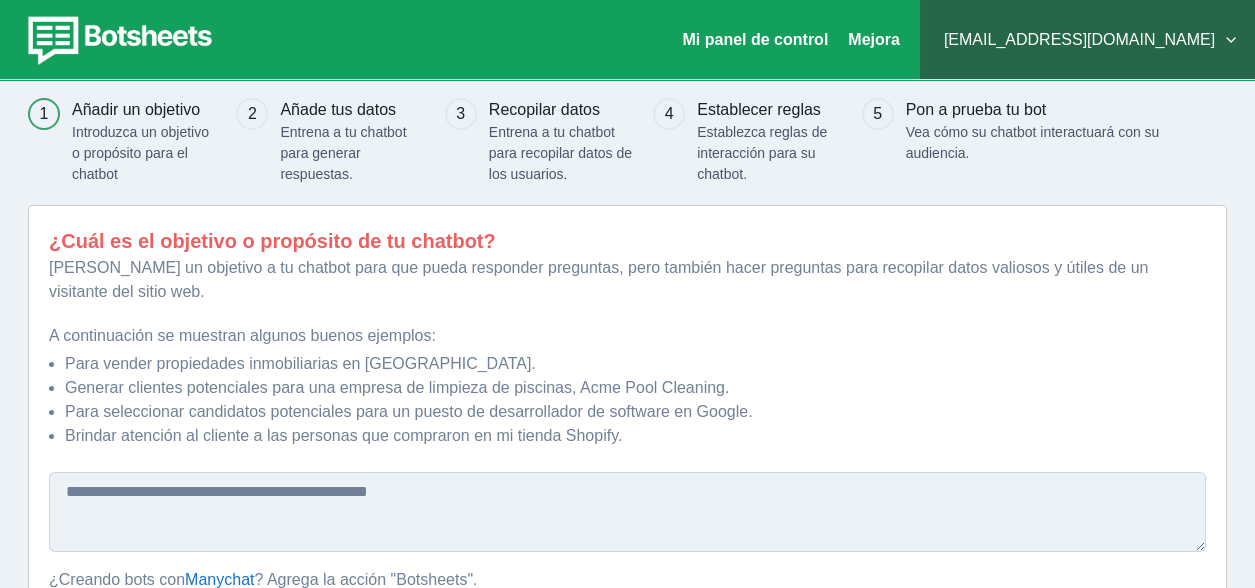 scroll, scrollTop: 0, scrollLeft: 0, axis: both 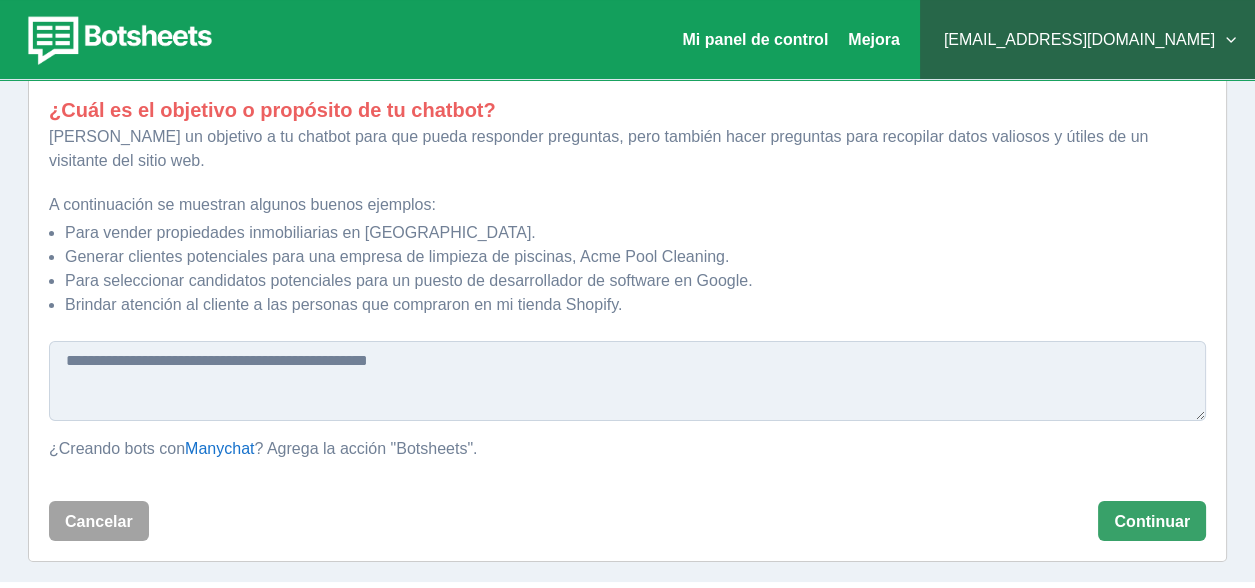 click at bounding box center [627, 381] 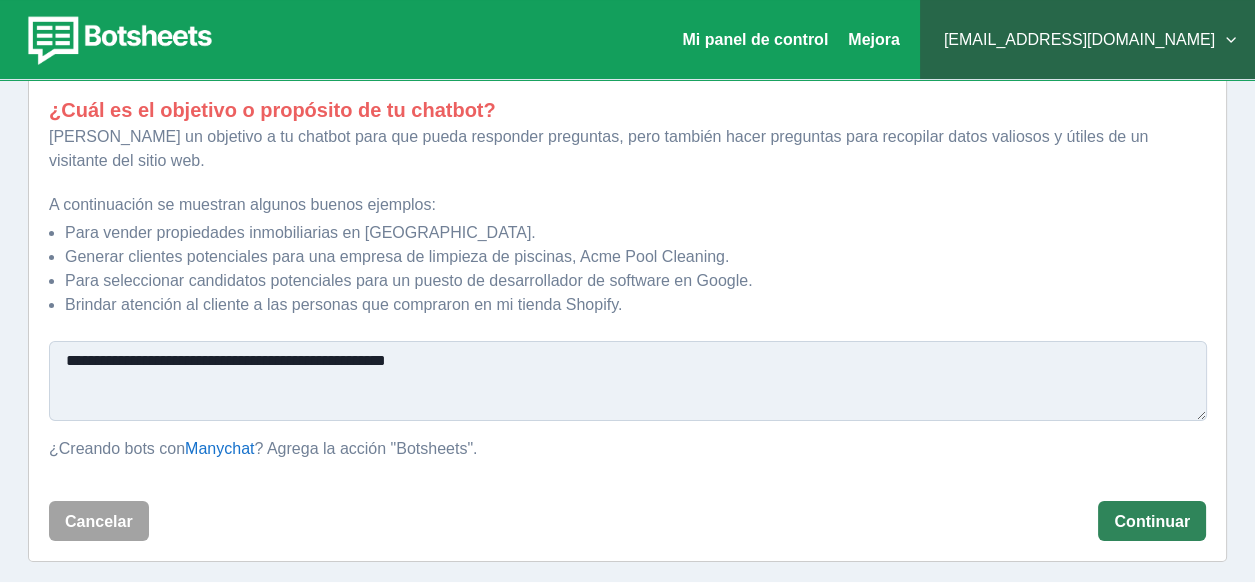 type on "**********" 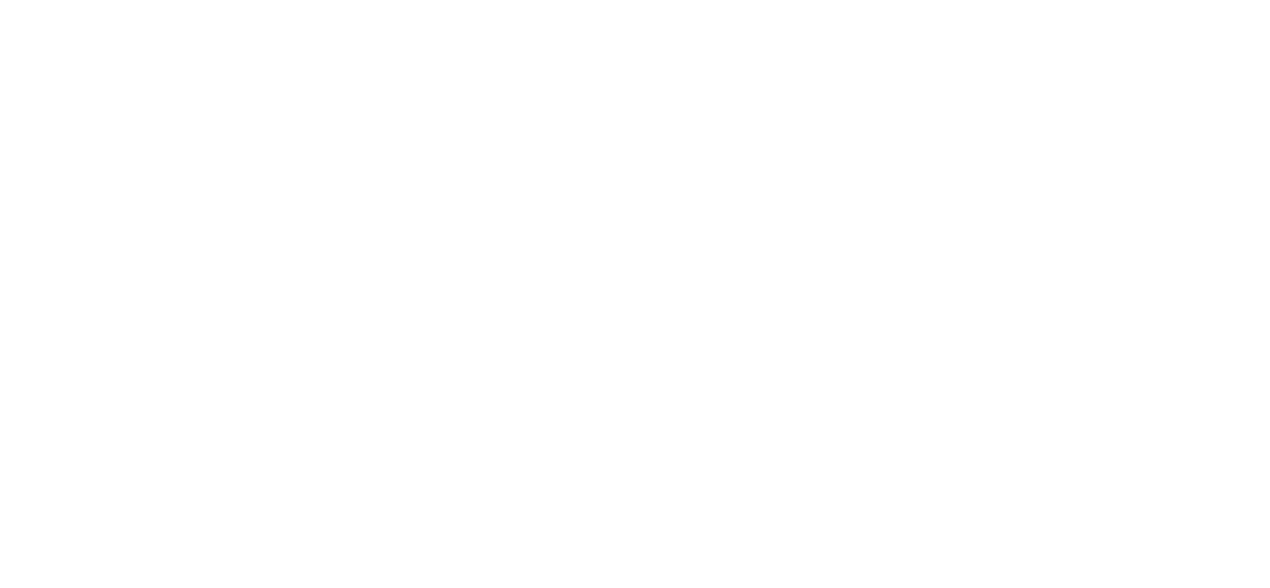 scroll, scrollTop: 0, scrollLeft: 0, axis: both 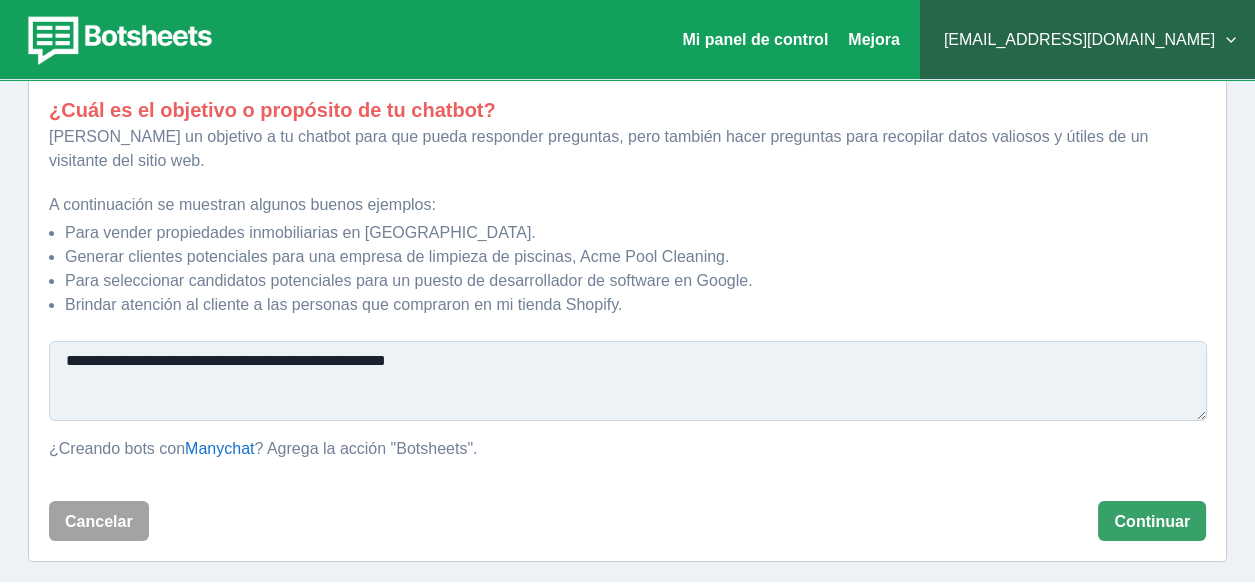 click on "**********" at bounding box center (628, 381) 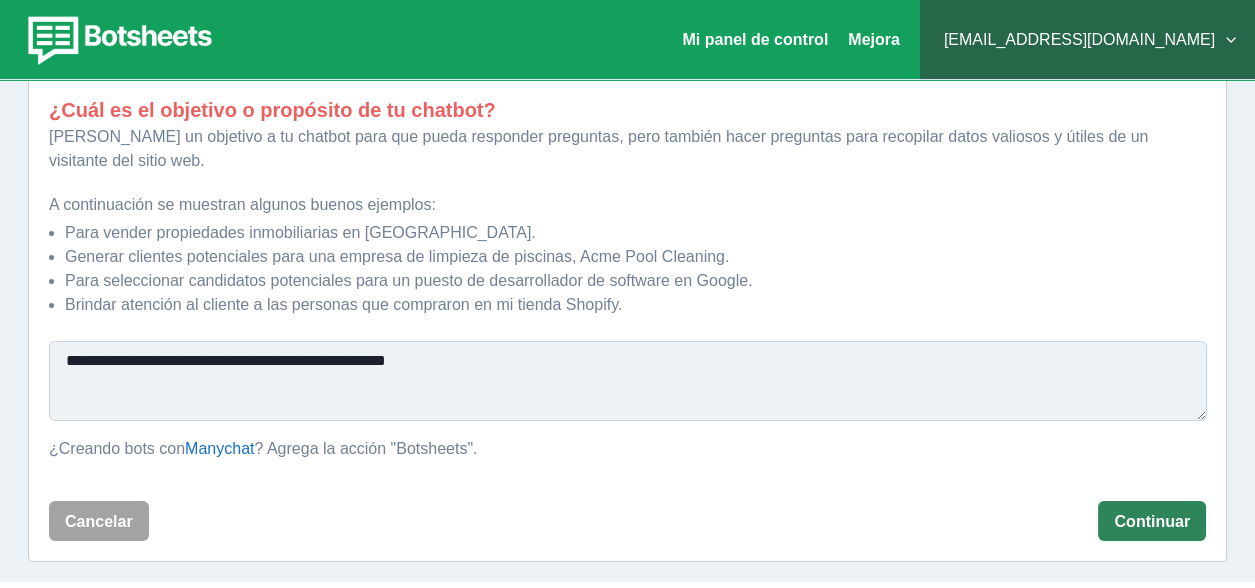 click on "Continuar" at bounding box center [1152, 521] 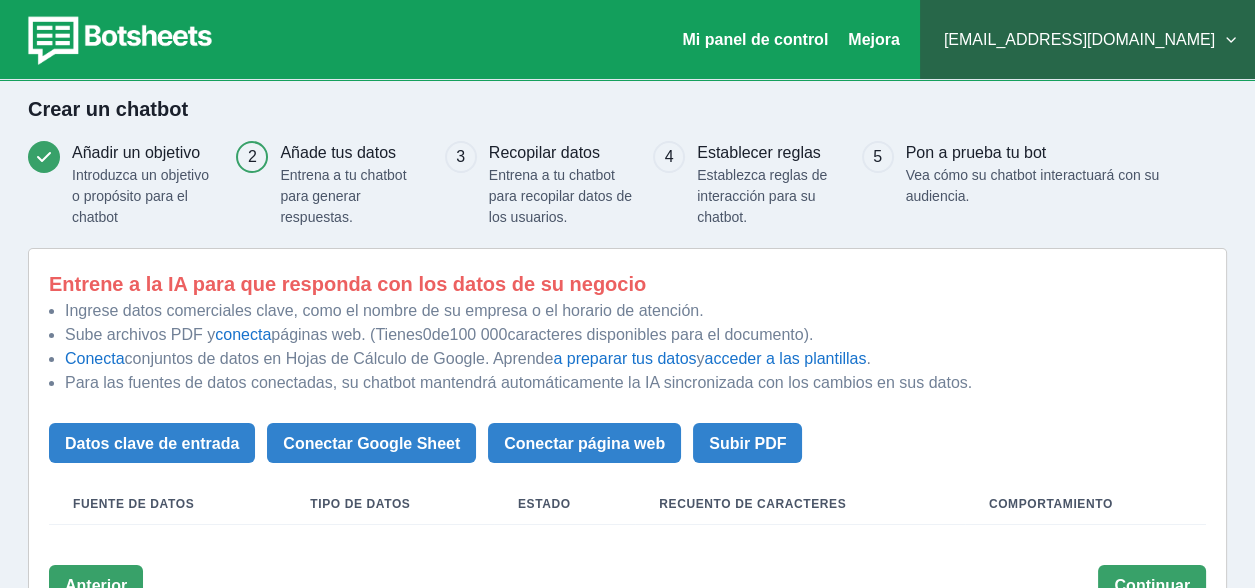 scroll, scrollTop: 76, scrollLeft: 0, axis: vertical 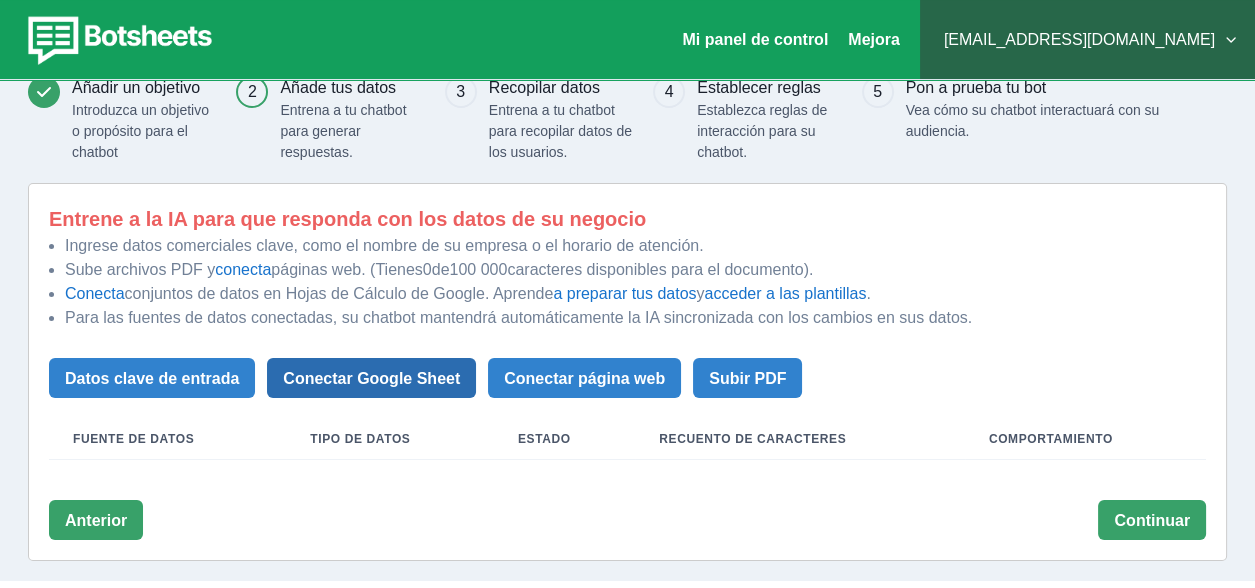 click on "Conectar Google Sheet" at bounding box center [371, 378] 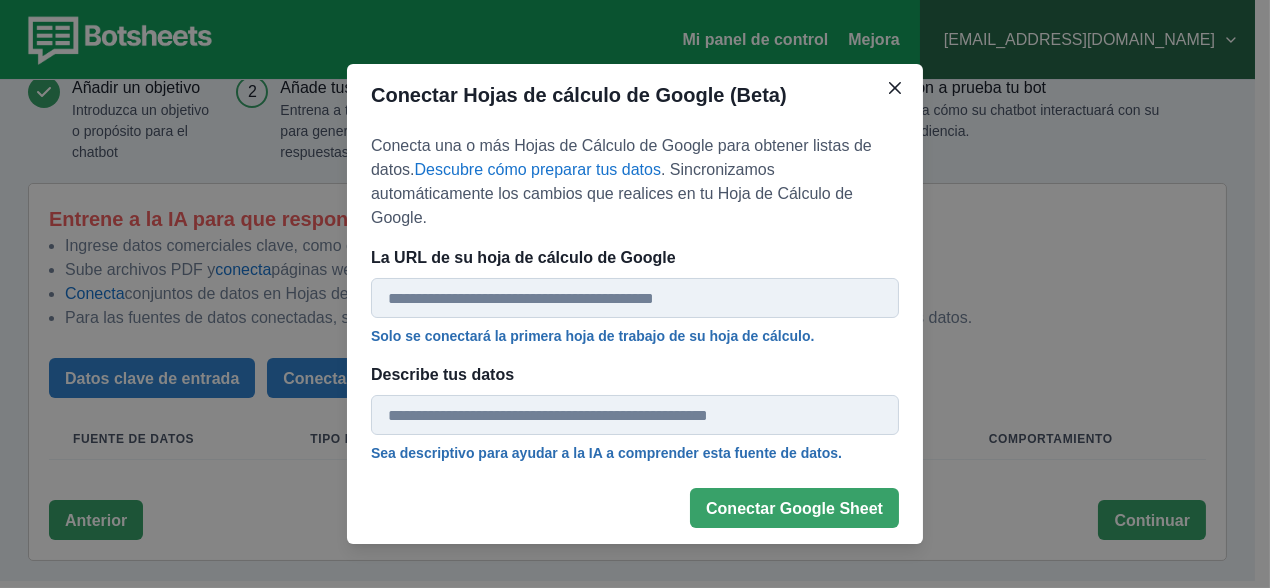 click on "La URL de su hoja de cálculo de Google" at bounding box center [635, 298] 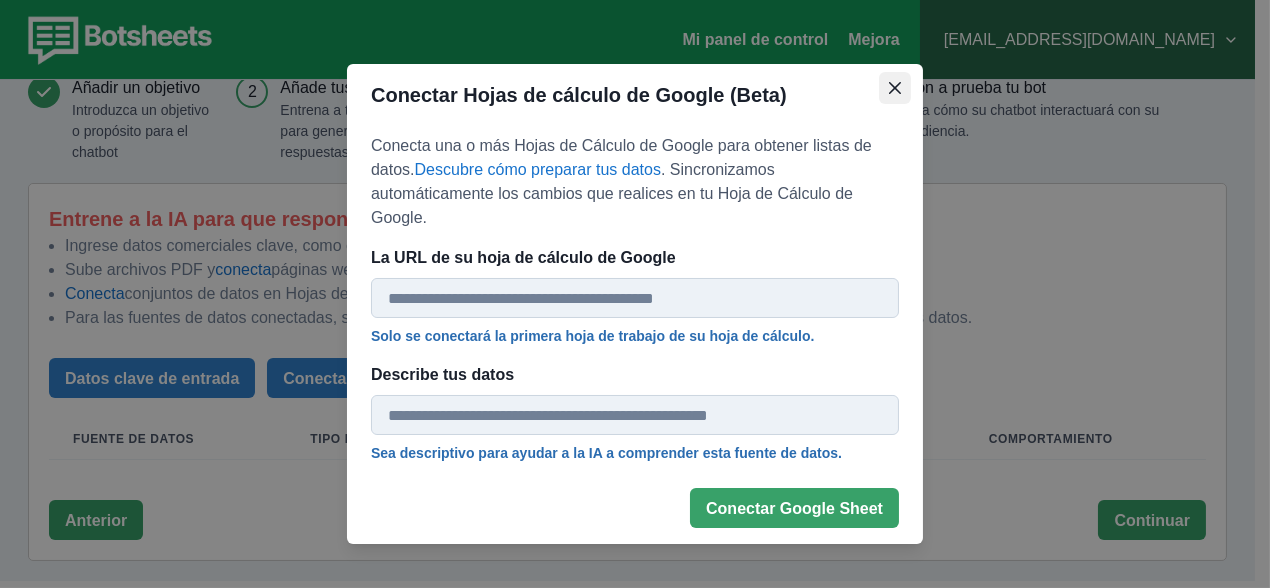 click 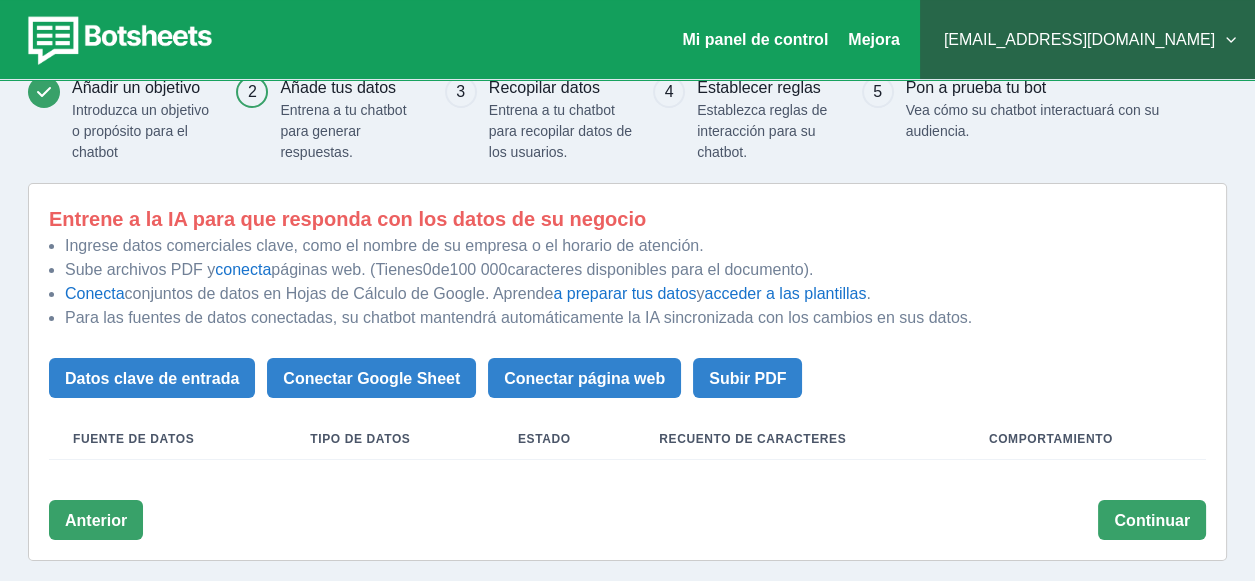 drag, startPoint x: 386, startPoint y: 249, endPoint x: 387, endPoint y: -1, distance: 250.002 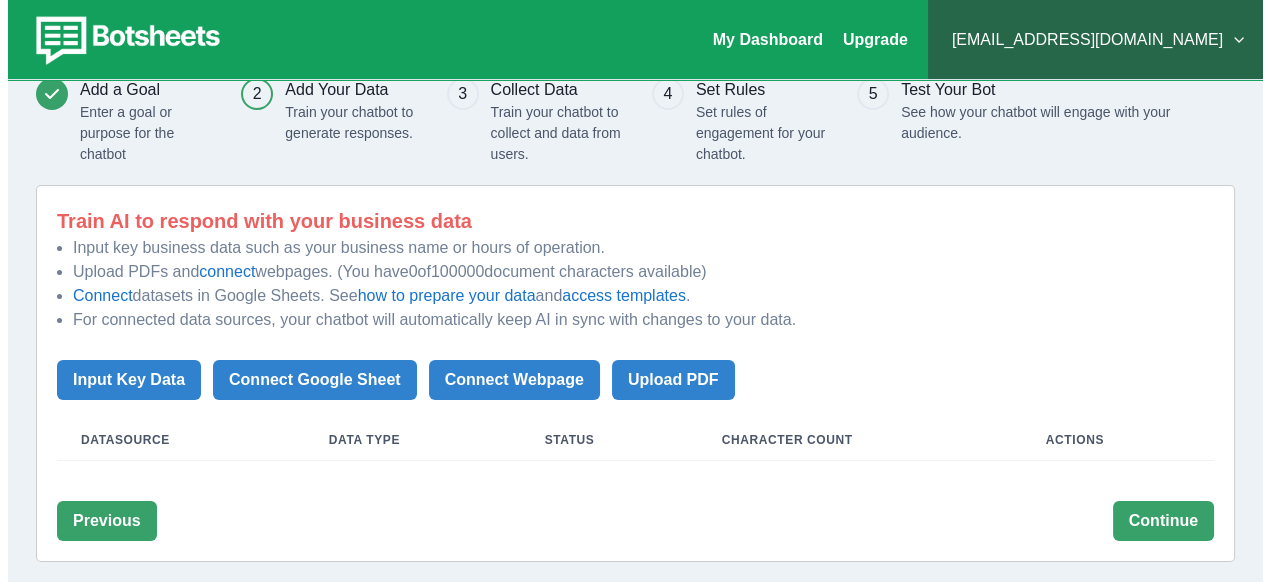 scroll, scrollTop: 76, scrollLeft: 0, axis: vertical 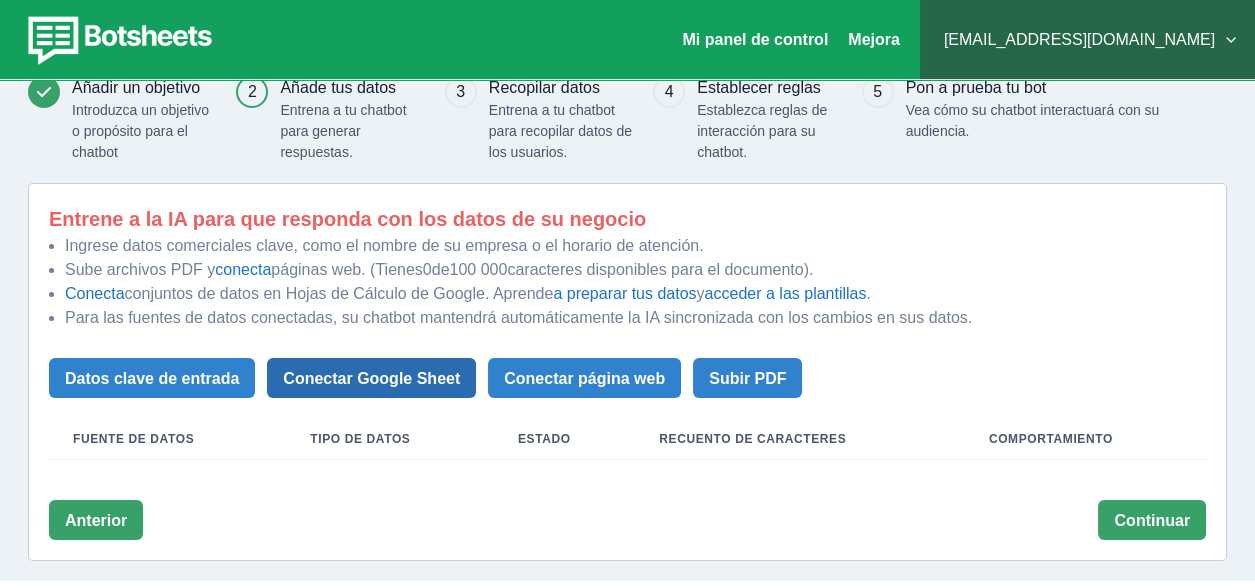 click on "Conectar Google Sheet" at bounding box center [371, 378] 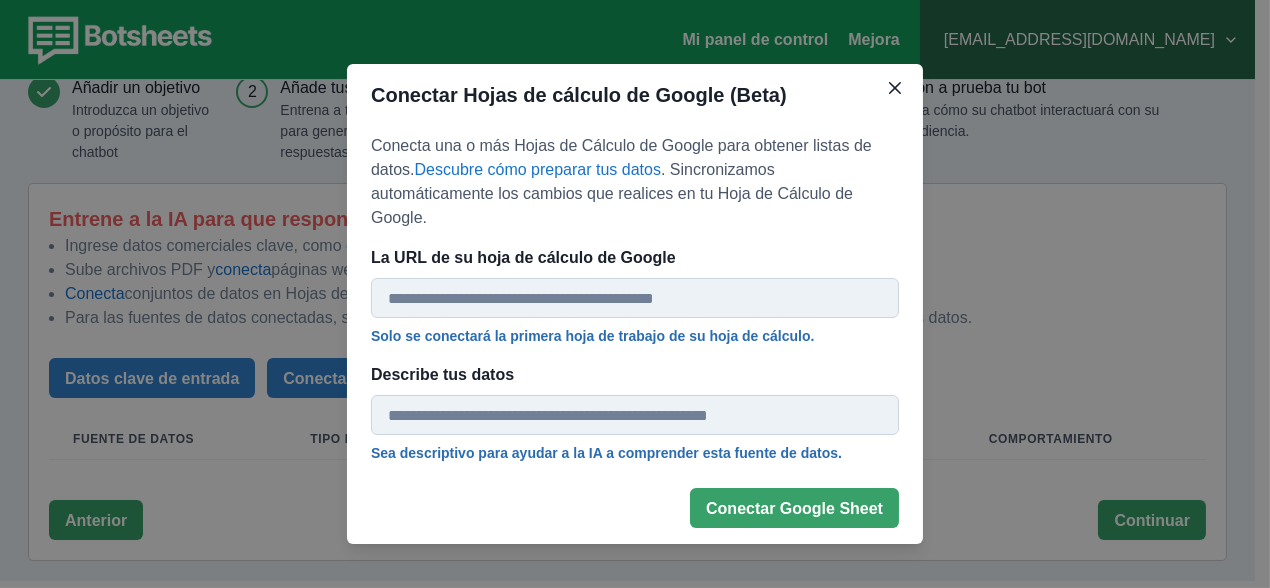 click on "La URL de su hoja de cálculo de Google" at bounding box center (635, 298) 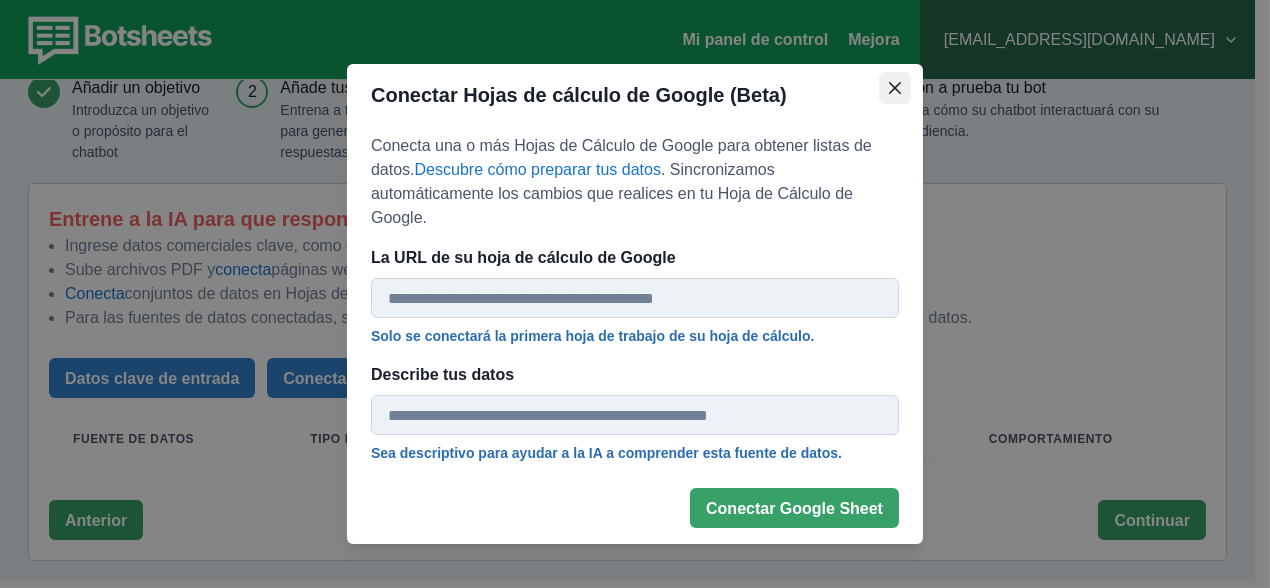 click at bounding box center [895, 88] 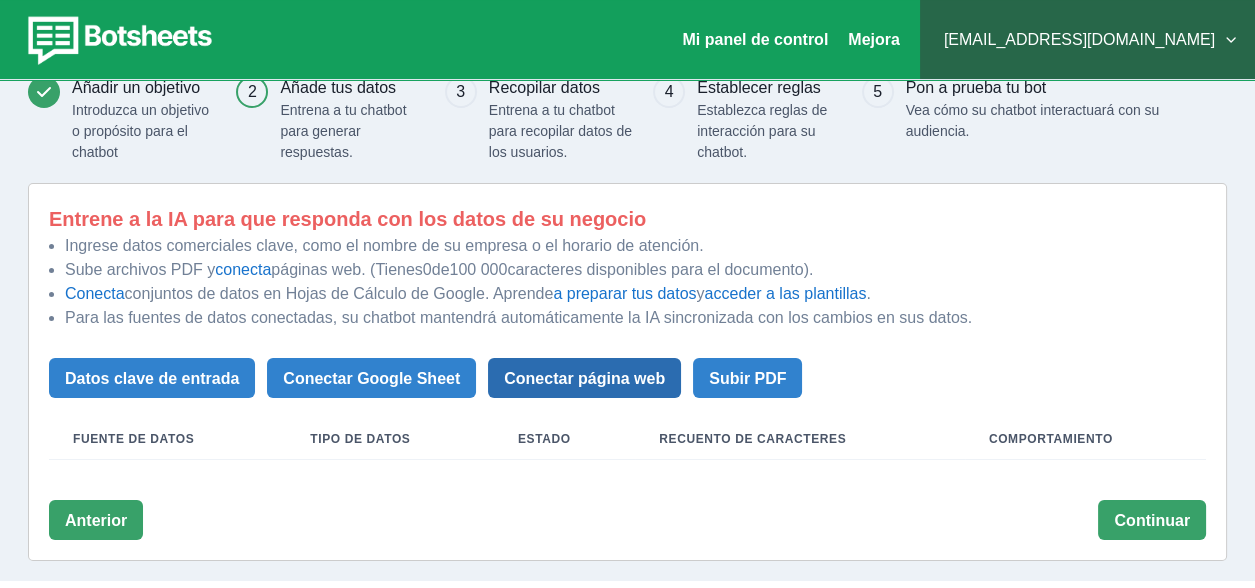 click on "Conectar página web" at bounding box center (584, 378) 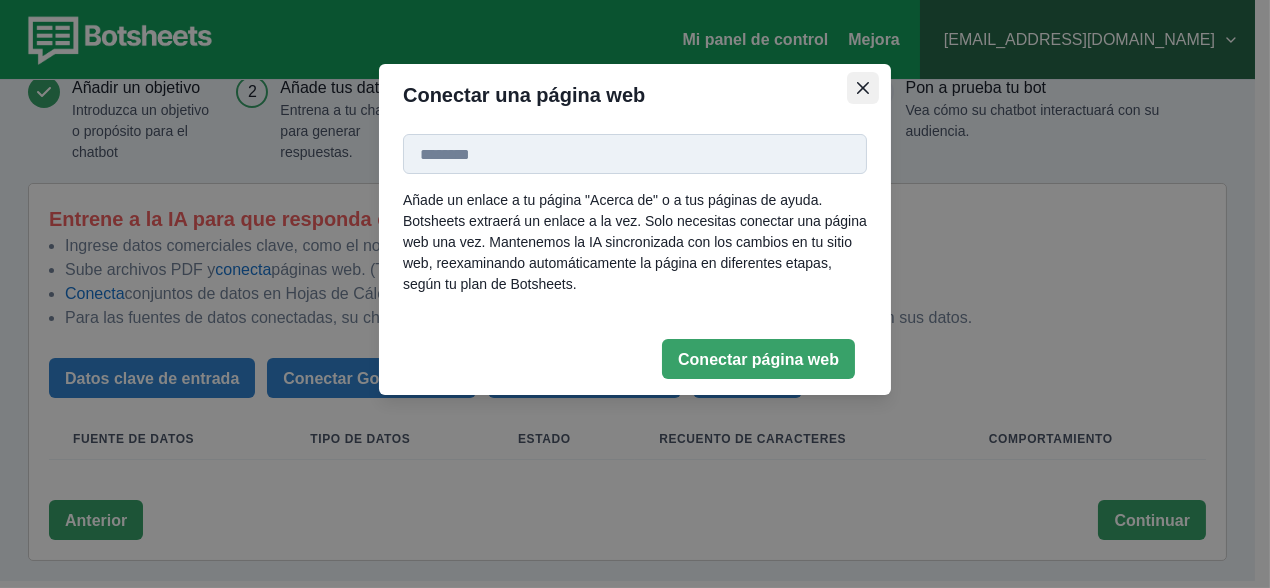 click at bounding box center [863, 88] 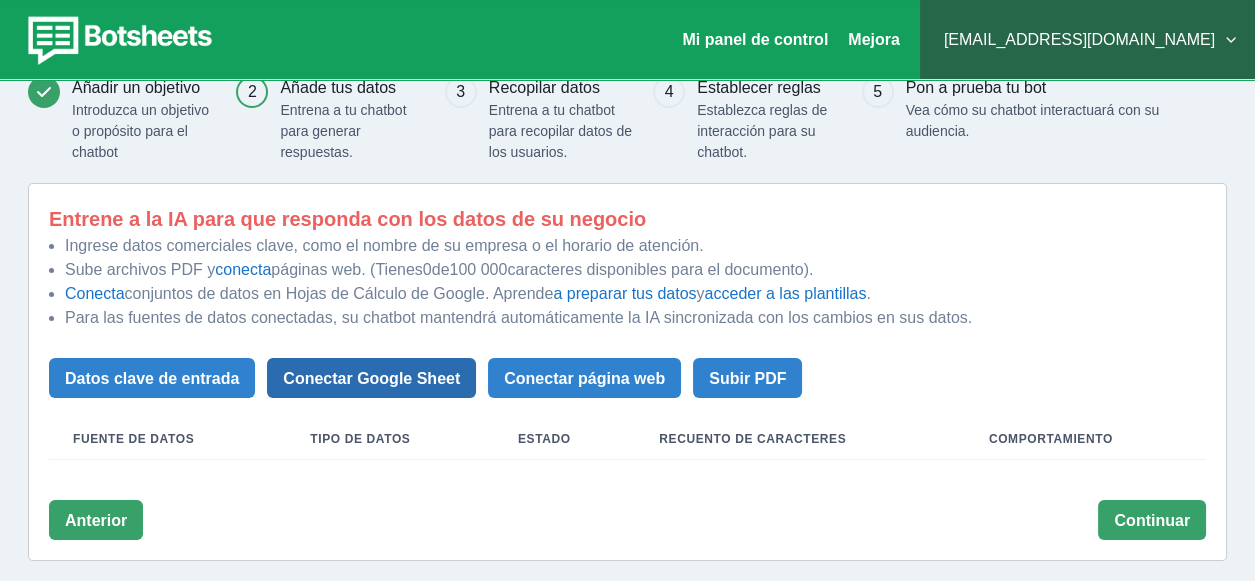 click on "Conectar Google Sheet" at bounding box center [371, 378] 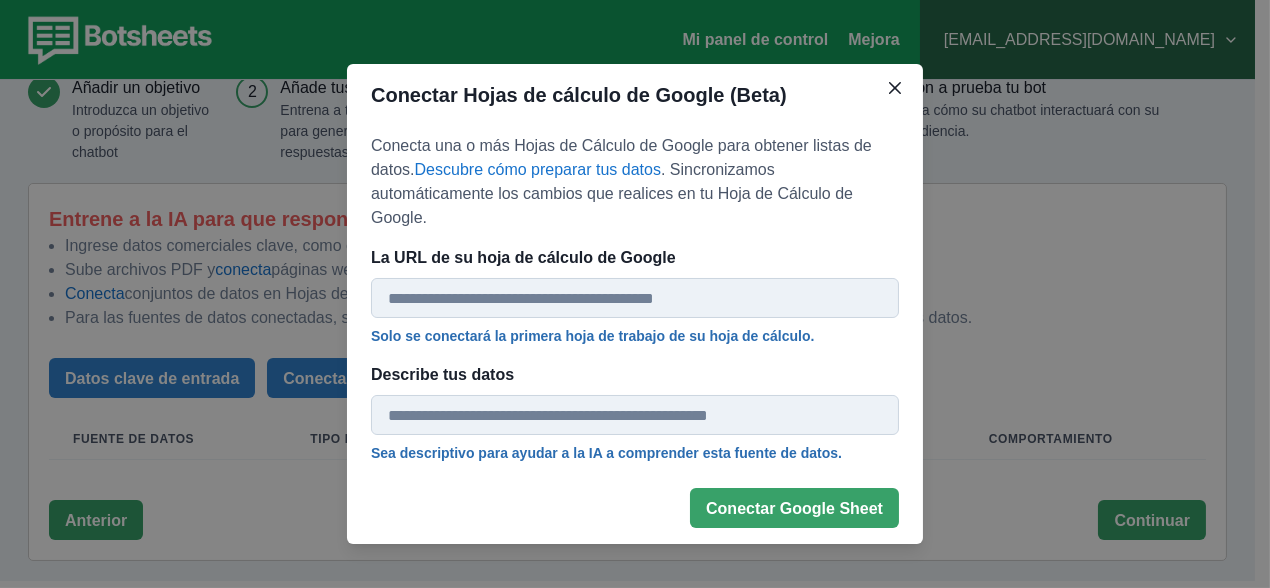 type 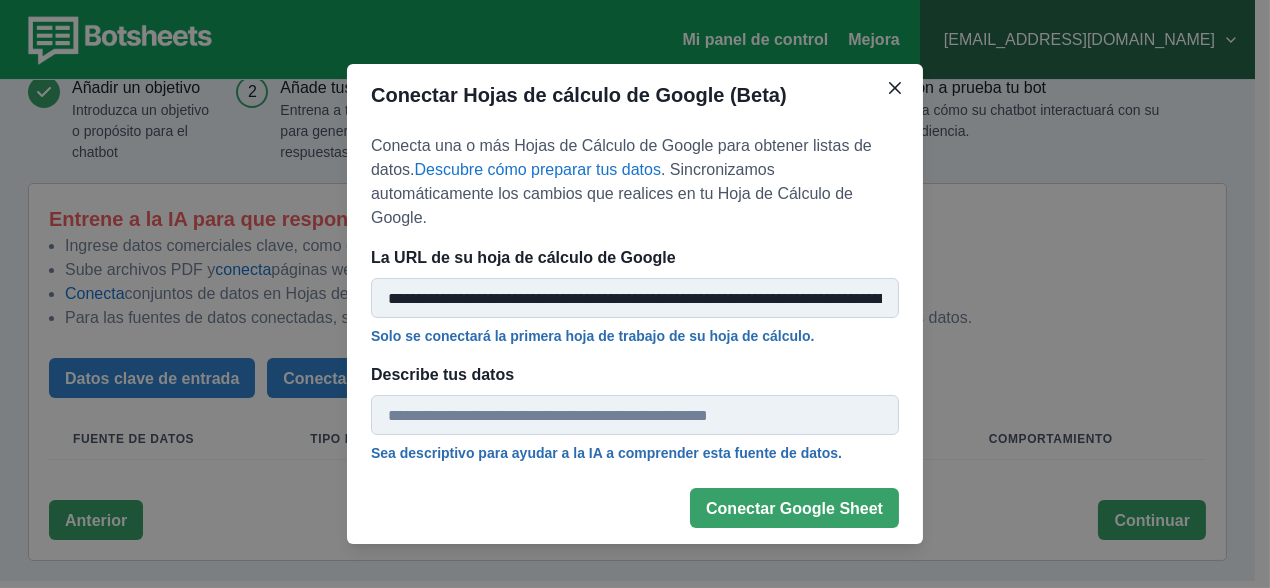 scroll, scrollTop: 0, scrollLeft: 293, axis: horizontal 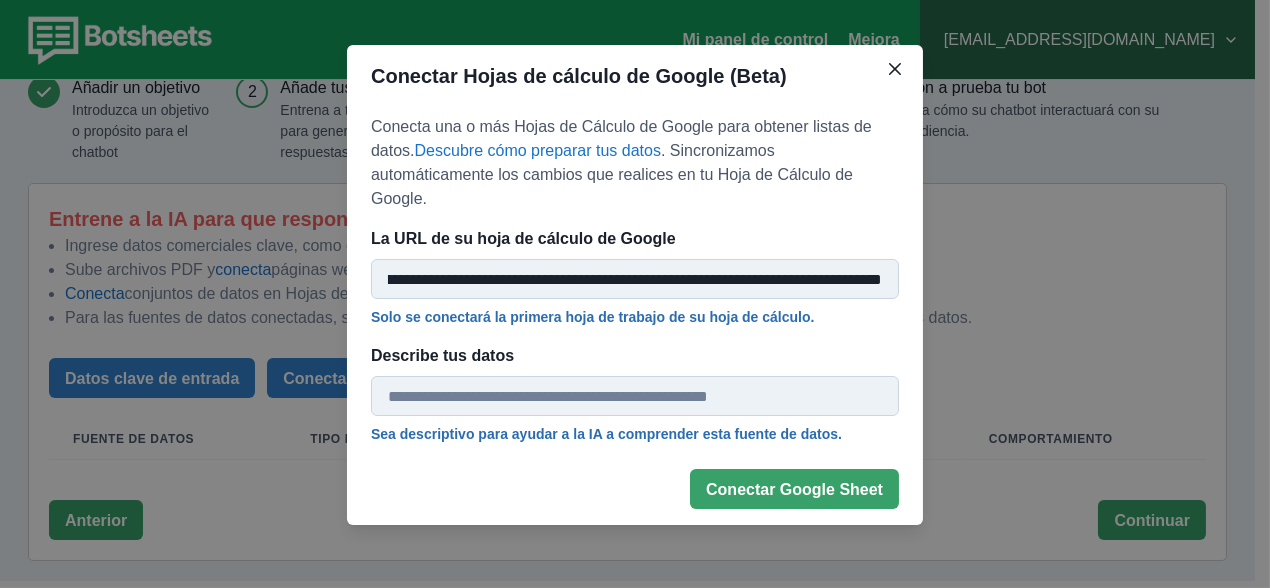 type on "**********" 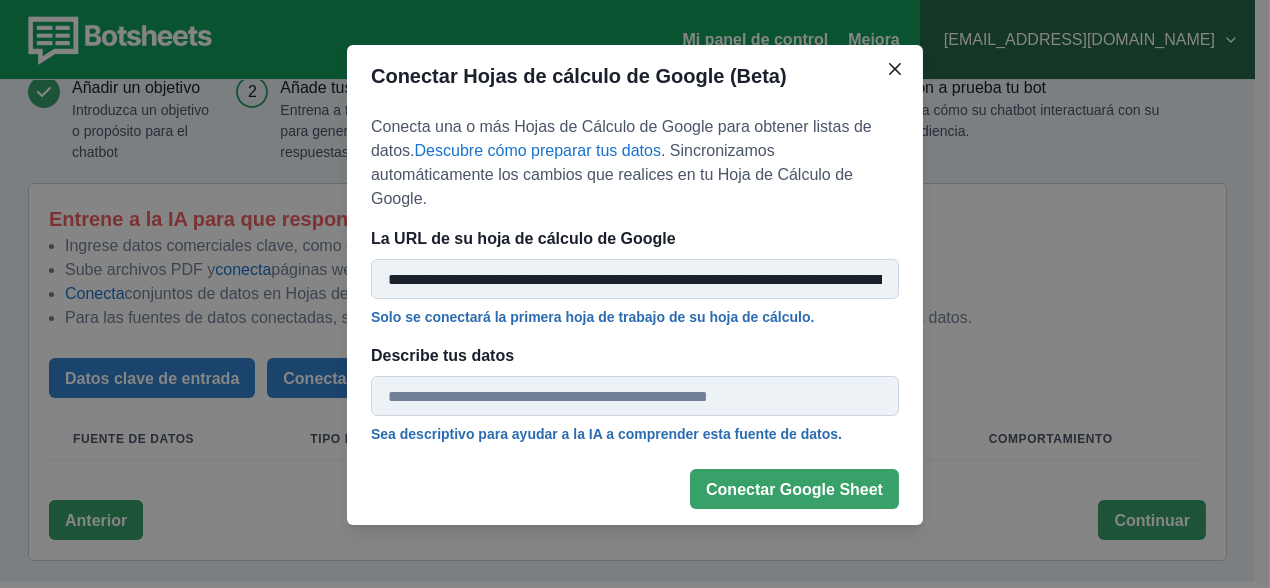 click on "Describe tus datos" at bounding box center (635, 396) 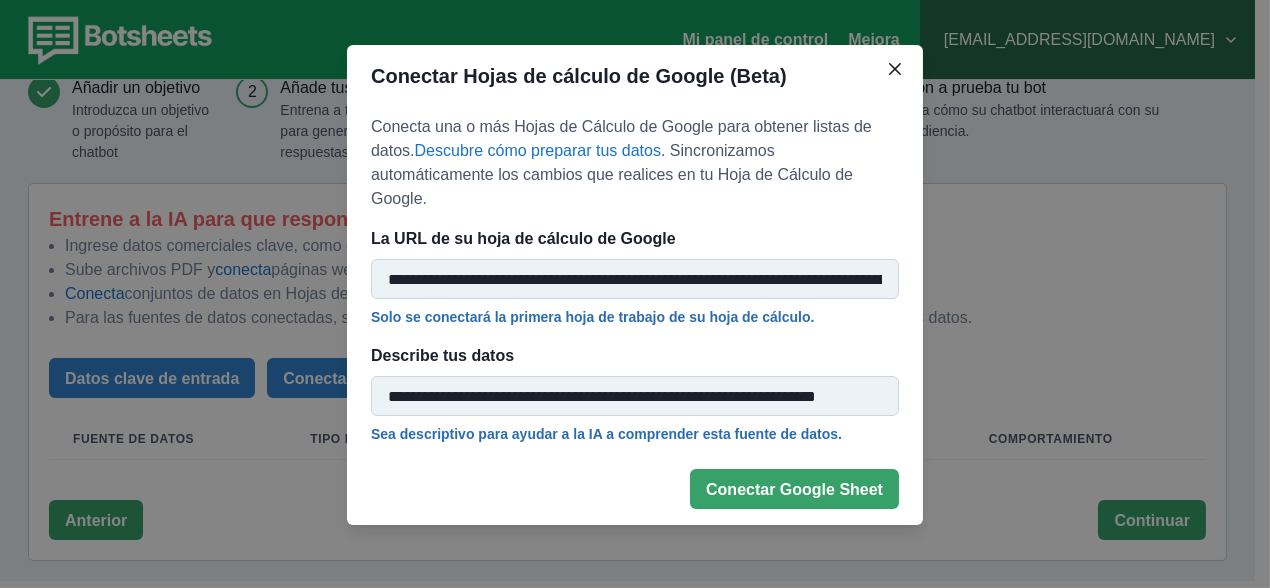 scroll, scrollTop: 0, scrollLeft: 35, axis: horizontal 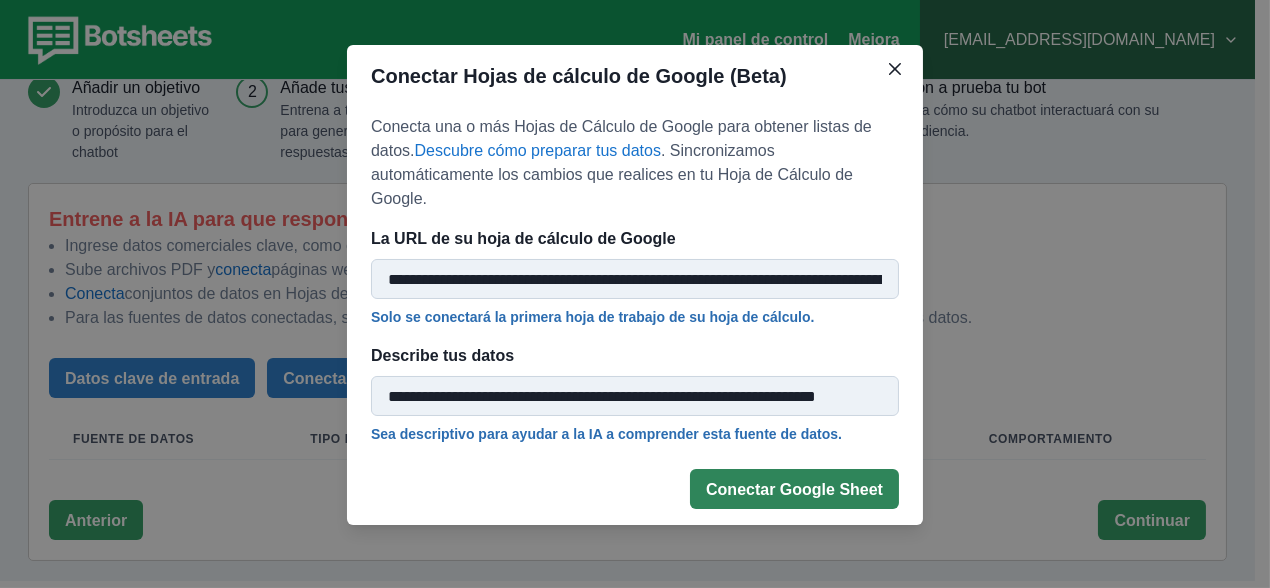 type on "**********" 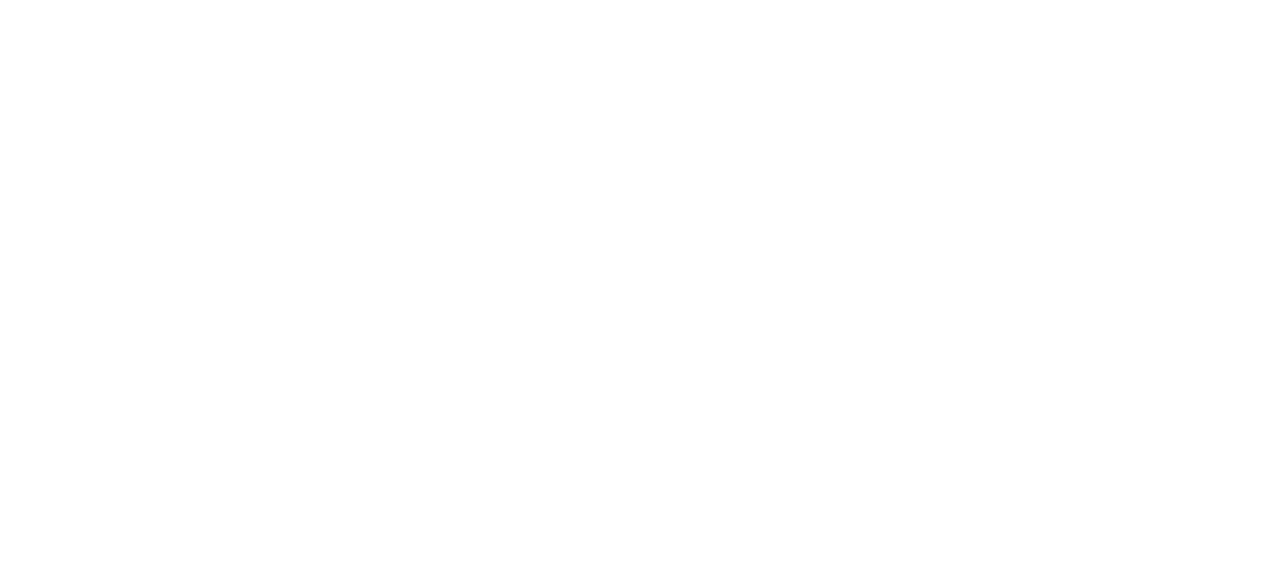 scroll, scrollTop: 0, scrollLeft: 0, axis: both 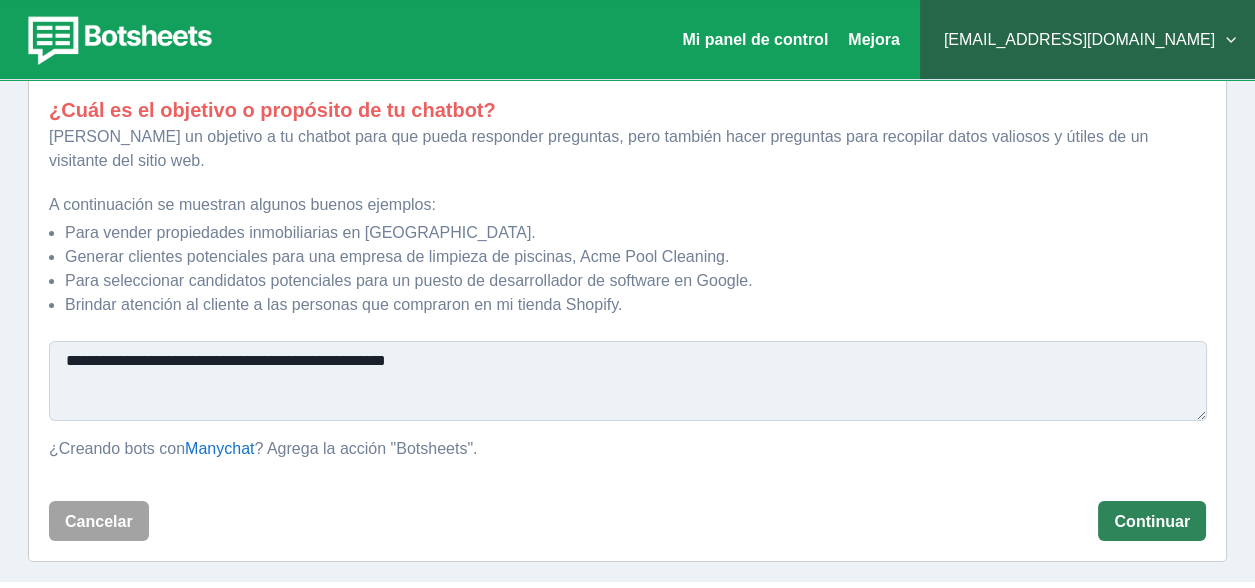 click on "Cancelar Continuar" at bounding box center (627, 521) 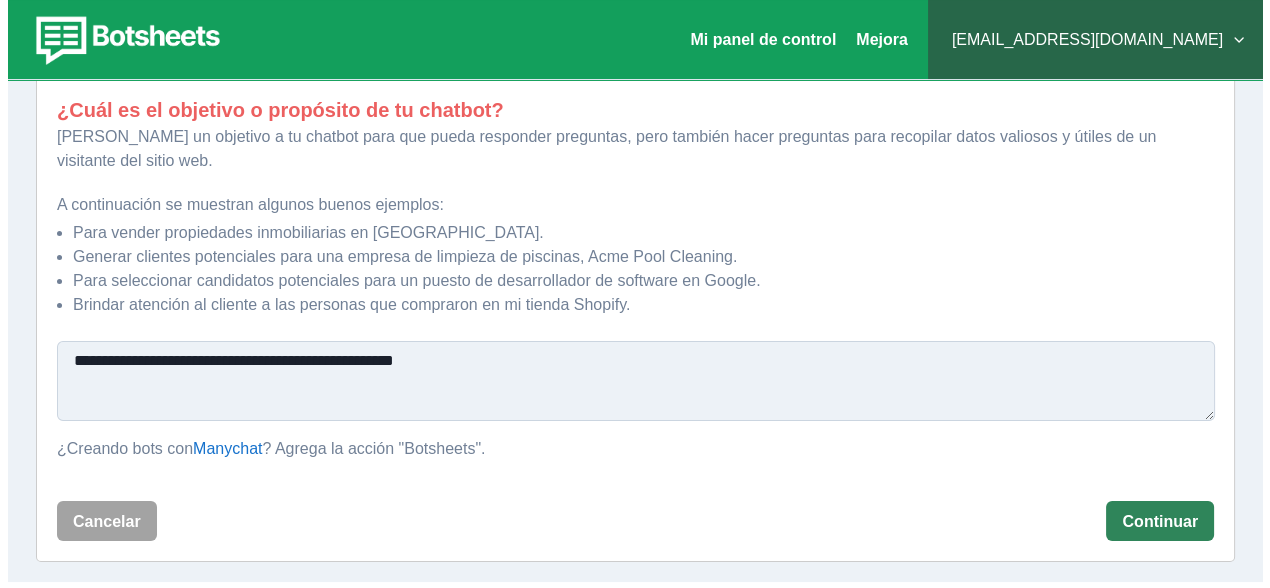 scroll, scrollTop: 76, scrollLeft: 0, axis: vertical 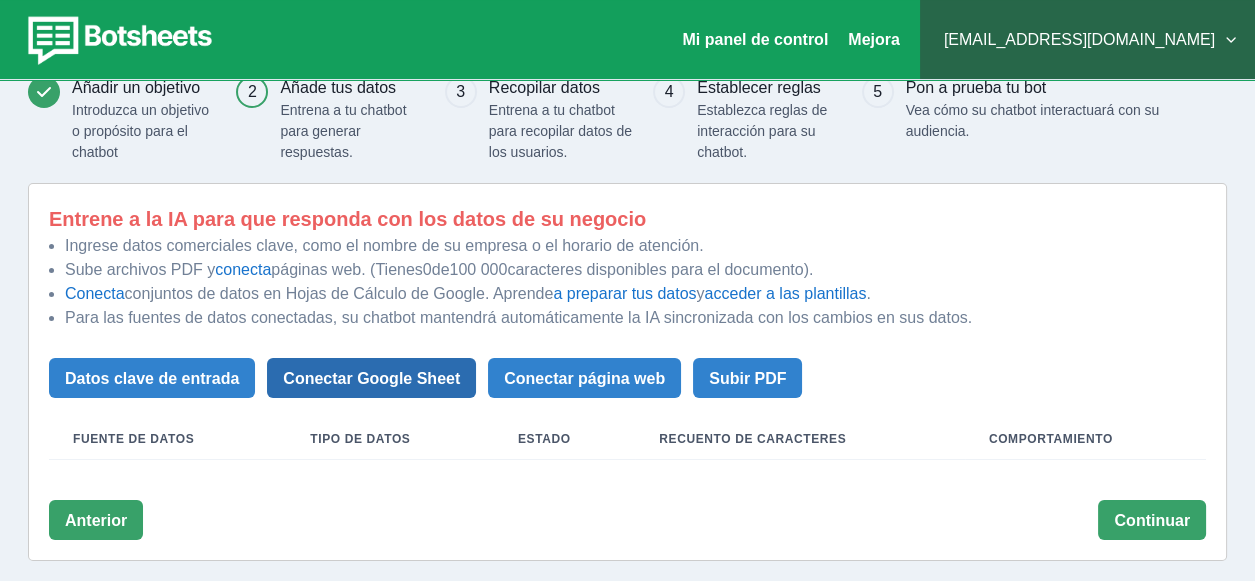 click on "Conectar Google Sheet" at bounding box center [371, 378] 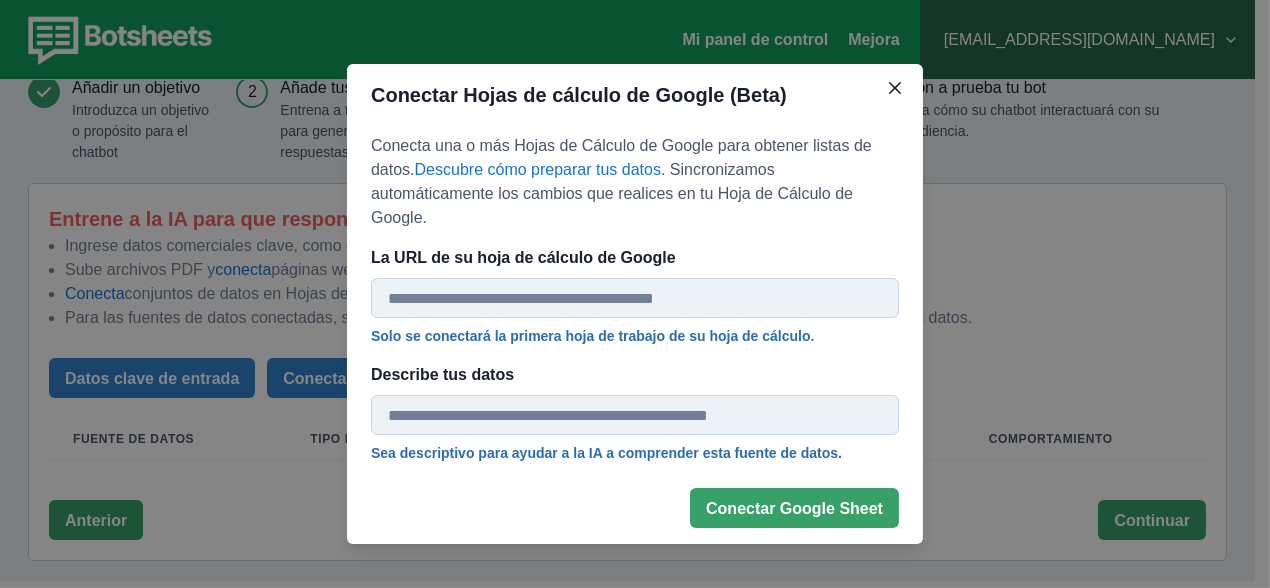 click on "Conecta una o más Hojas de Cálculo de Google para obtener listas de datos.  Descubre cómo preparar tus datos  . Sincronizamos automáticamente los cambios que realices en tu Hoja de Cálculo de Google. La URL de su hoja de cálculo de Google Solo se conectará la primera hoja de trabajo de su hoja de cálculo. Describe tus datos Sea descriptivo para ayudar a la IA a comprender esta fuente de datos." at bounding box center [635, 299] 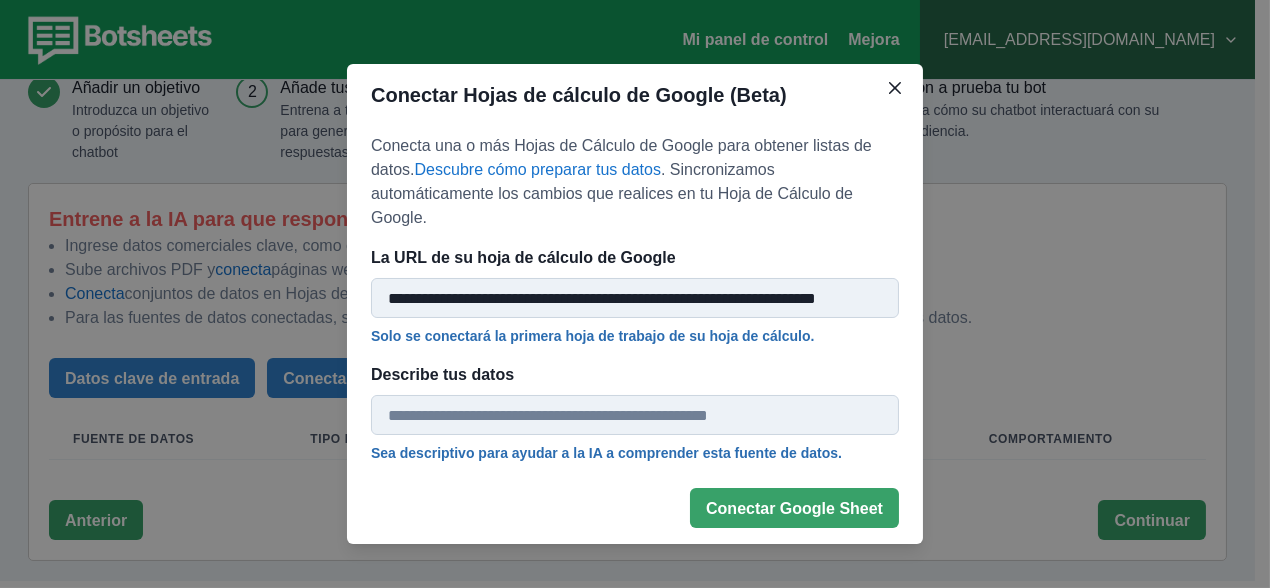 scroll, scrollTop: 0, scrollLeft: 35, axis: horizontal 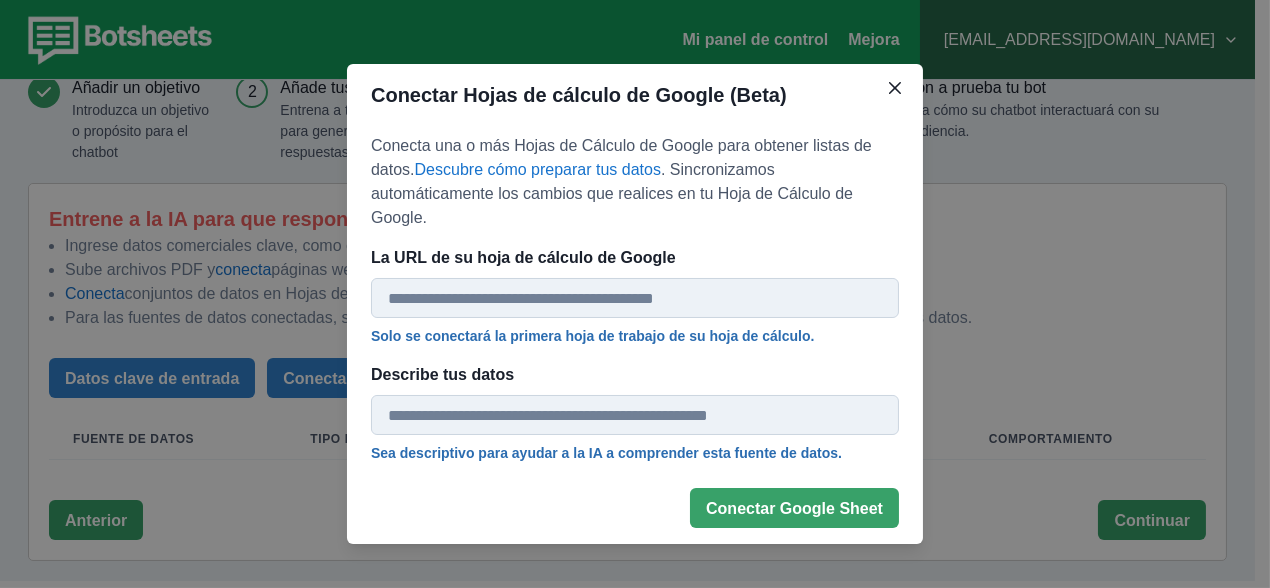 type 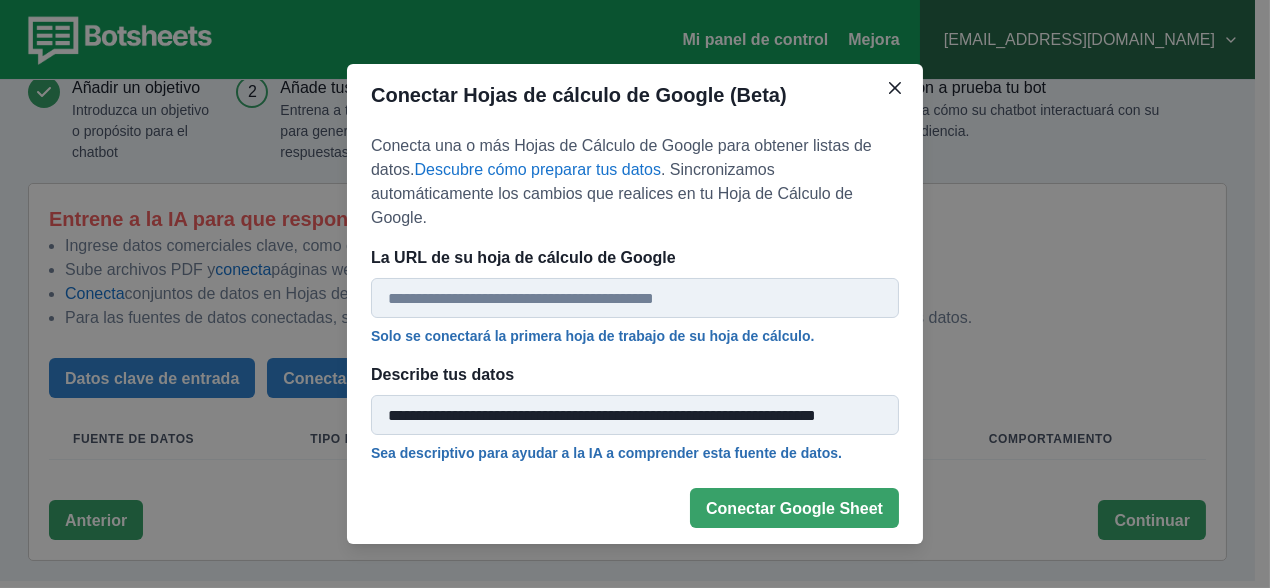 scroll, scrollTop: 0, scrollLeft: 35, axis: horizontal 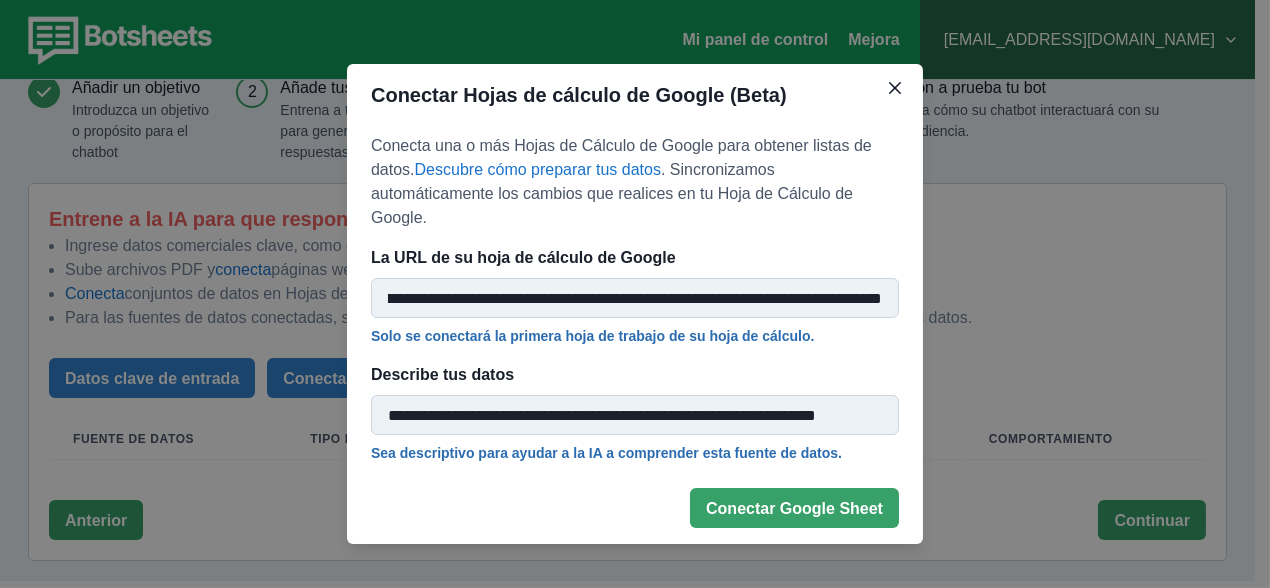 drag, startPoint x: 517, startPoint y: 301, endPoint x: 697, endPoint y: 436, distance: 225 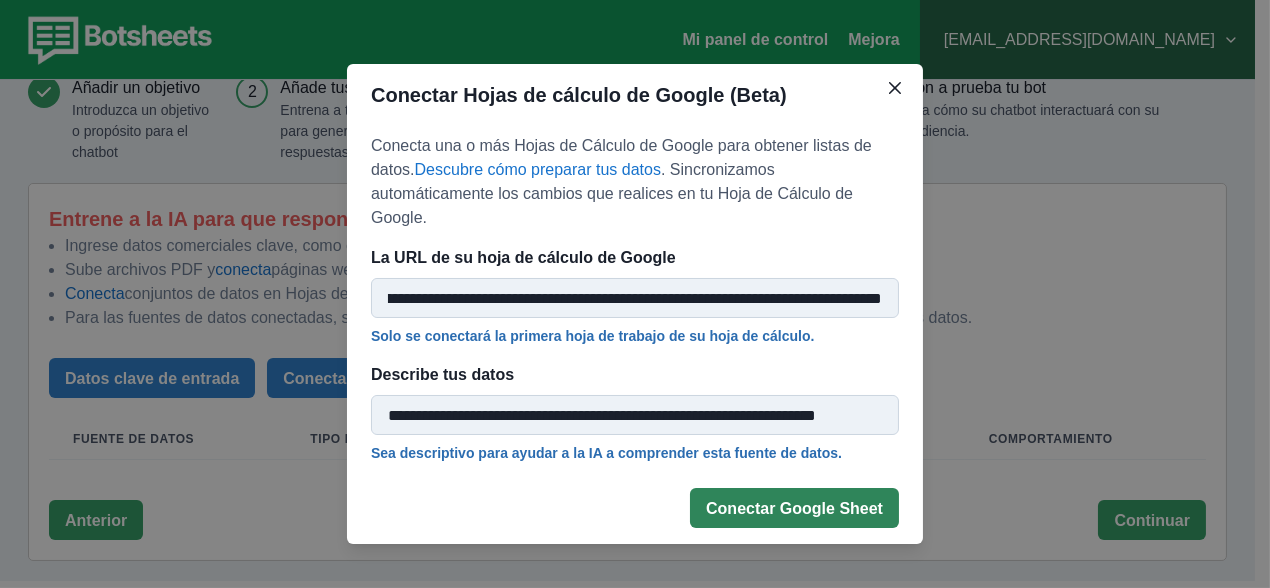 type on "**********" 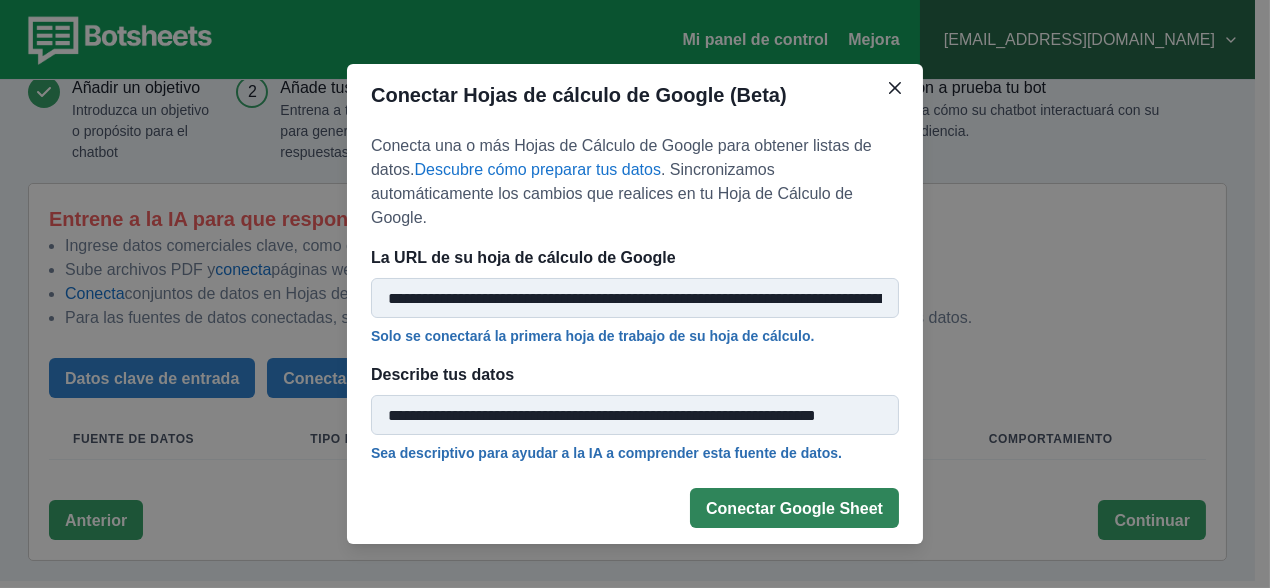 scroll, scrollTop: 0, scrollLeft: 0, axis: both 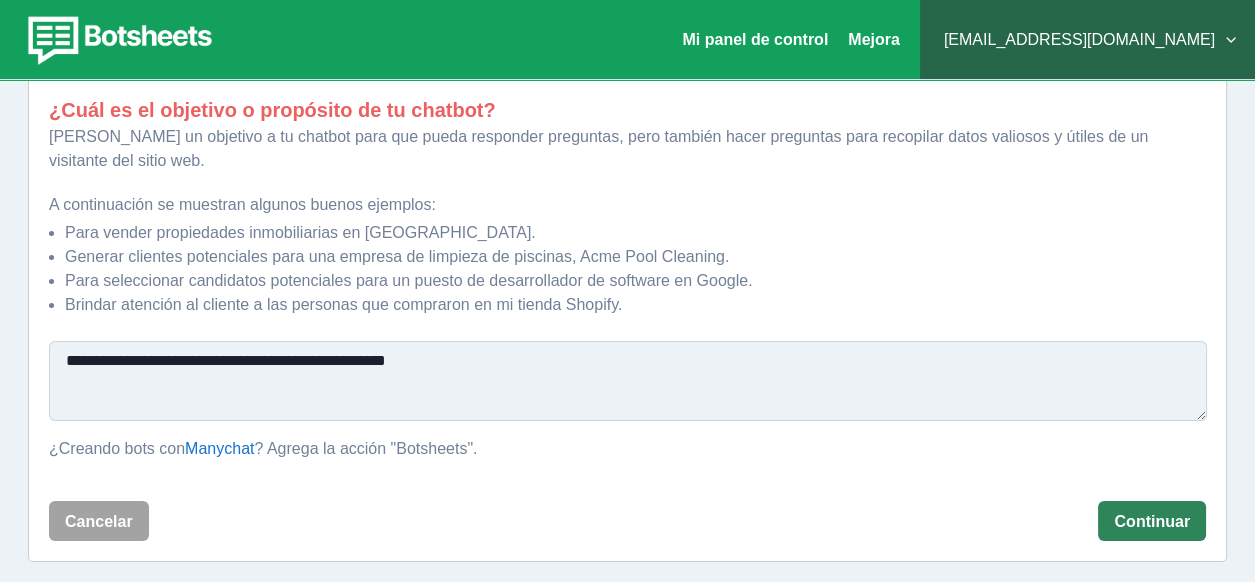 click on "Continuar" at bounding box center (1152, 521) 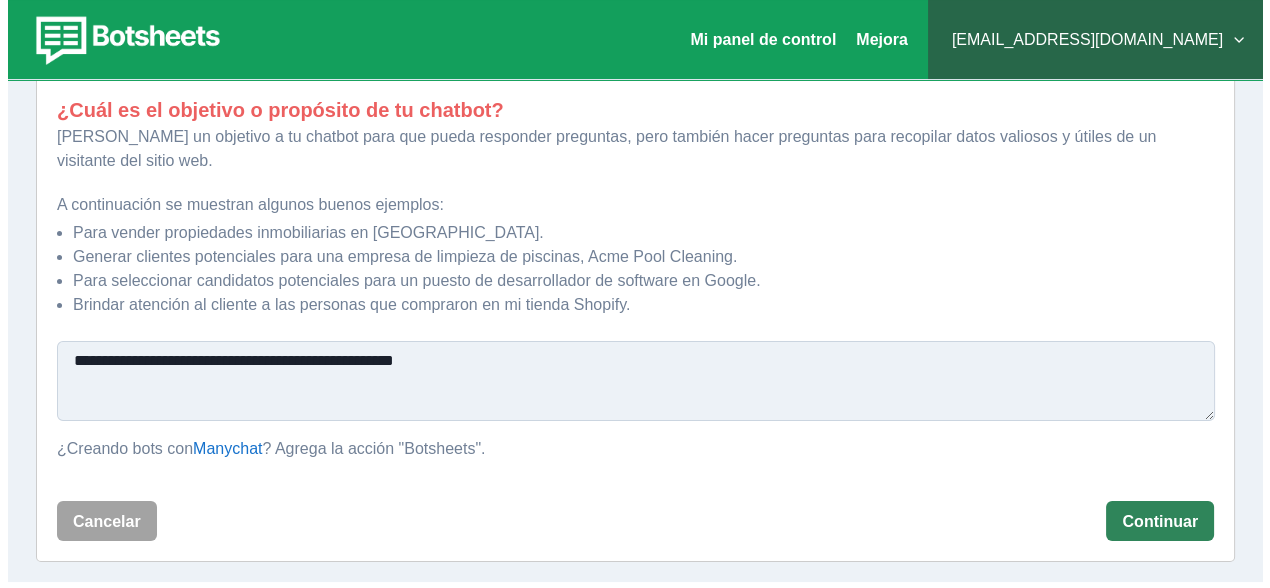 scroll, scrollTop: 76, scrollLeft: 0, axis: vertical 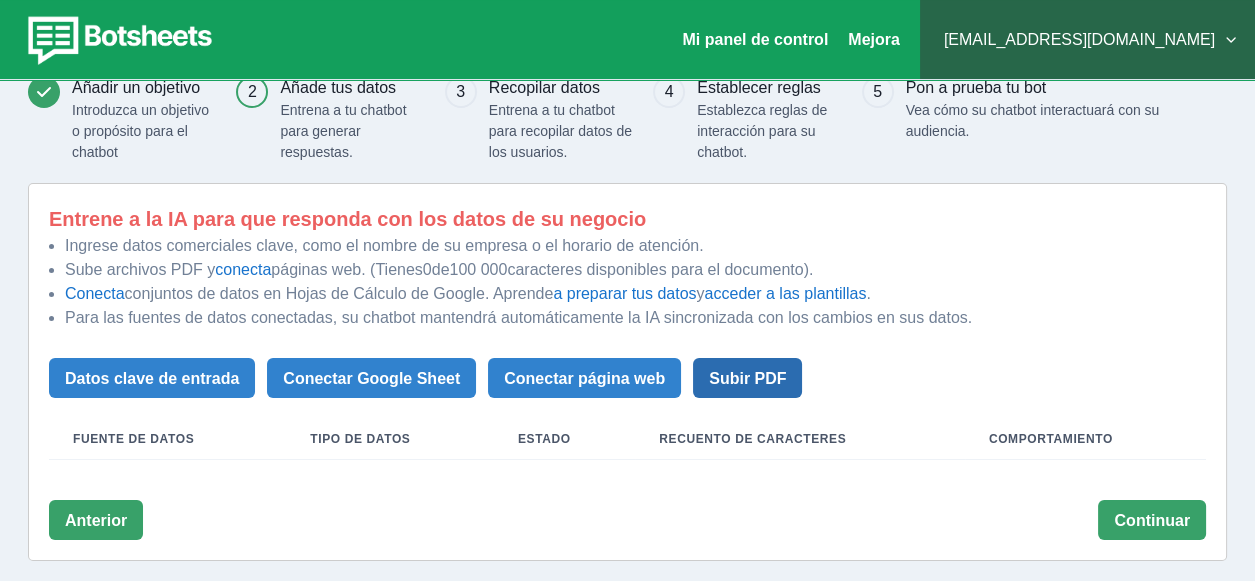 click on "Subir PDF" at bounding box center (747, 378) 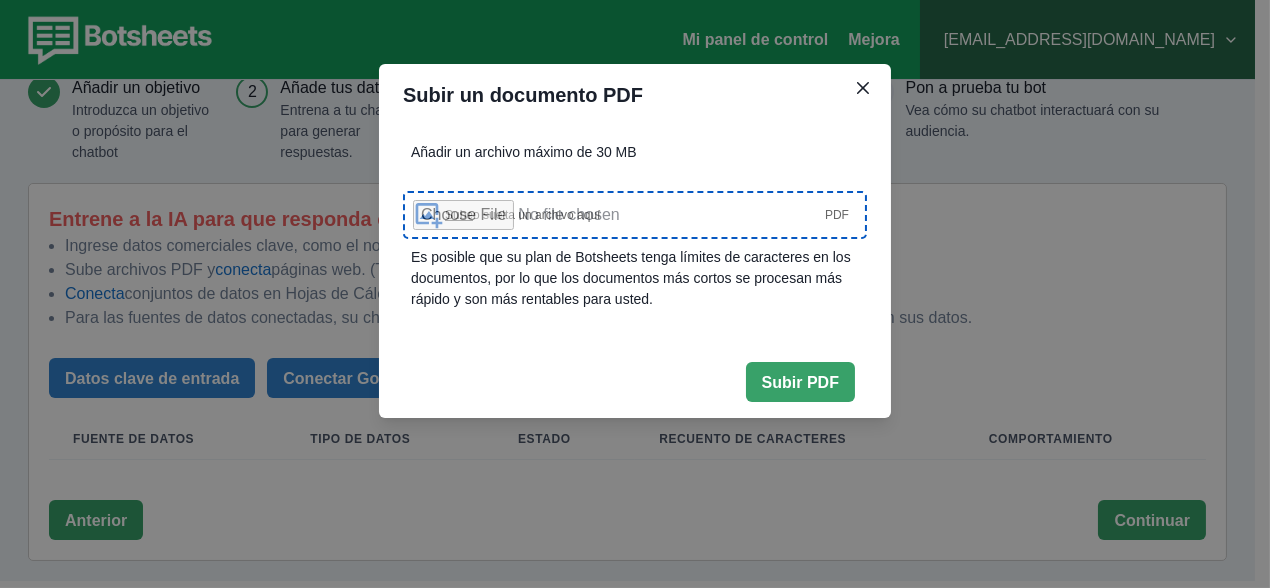 click on "Subir un documento PDF" at bounding box center (635, 95) 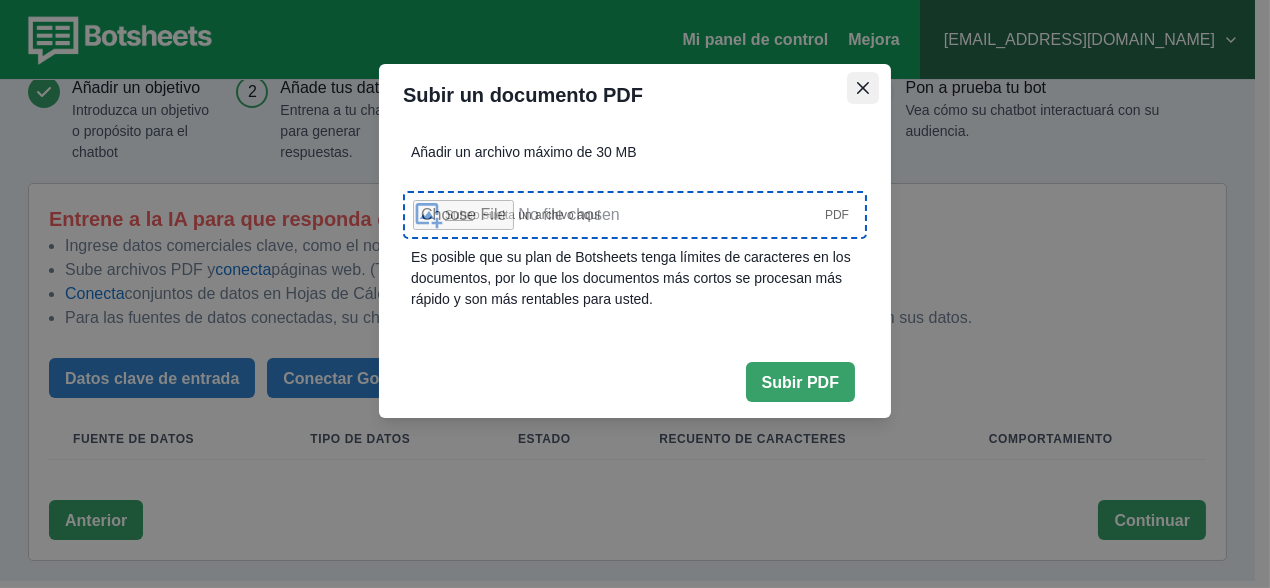 click at bounding box center (863, 88) 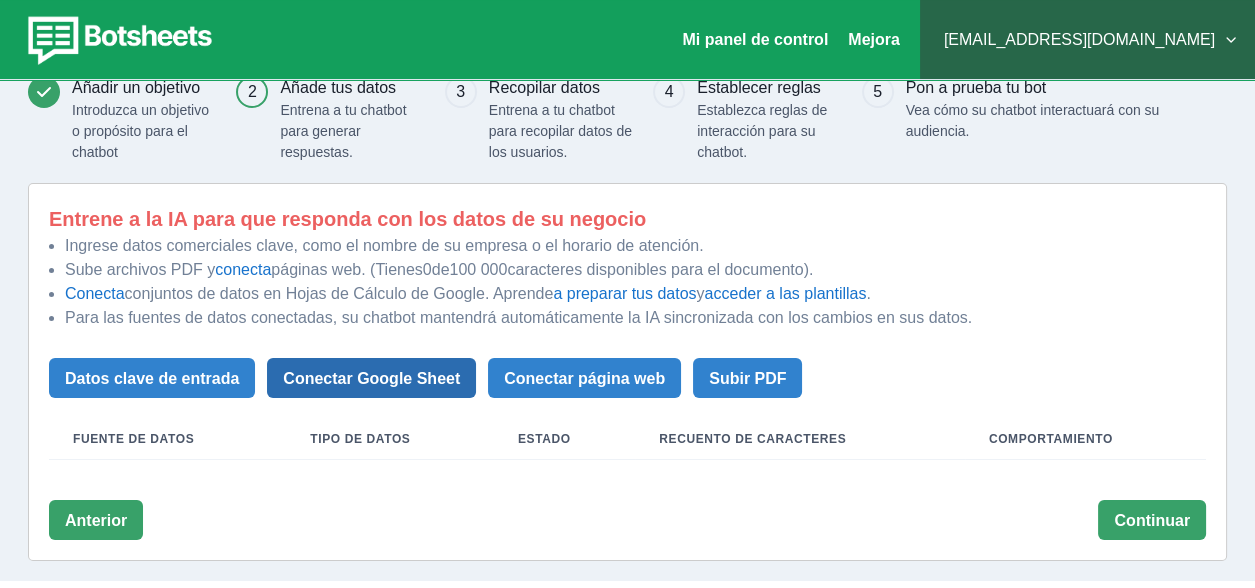 click on "Conectar Google Sheet" at bounding box center (371, 378) 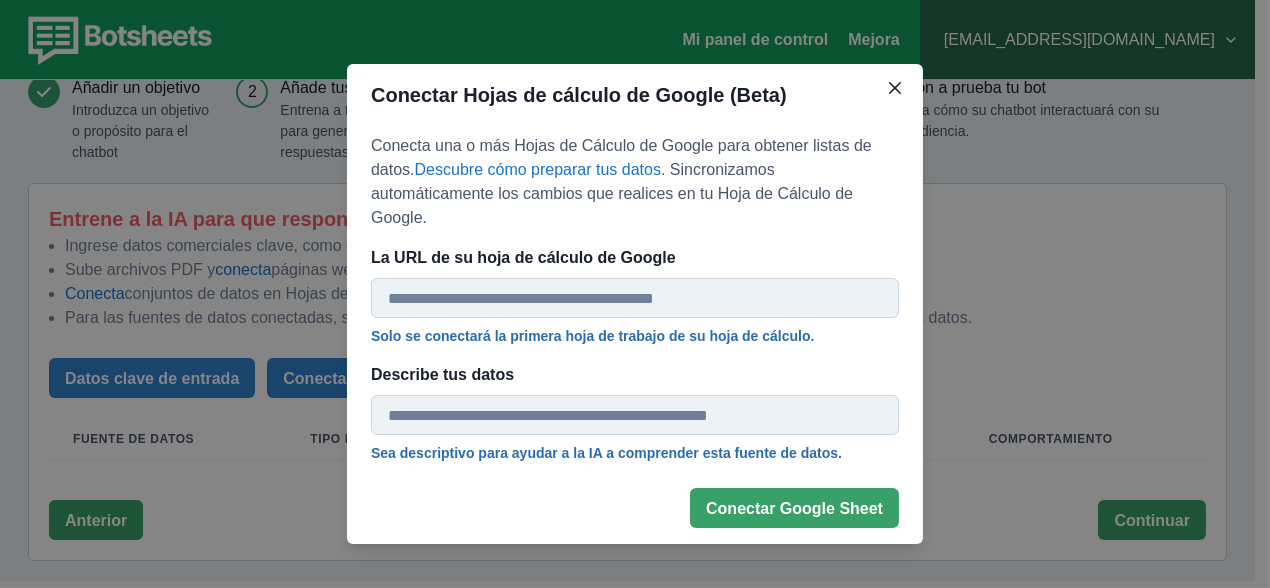 click on "La URL de su hoja de cálculo de Google" at bounding box center [635, 298] 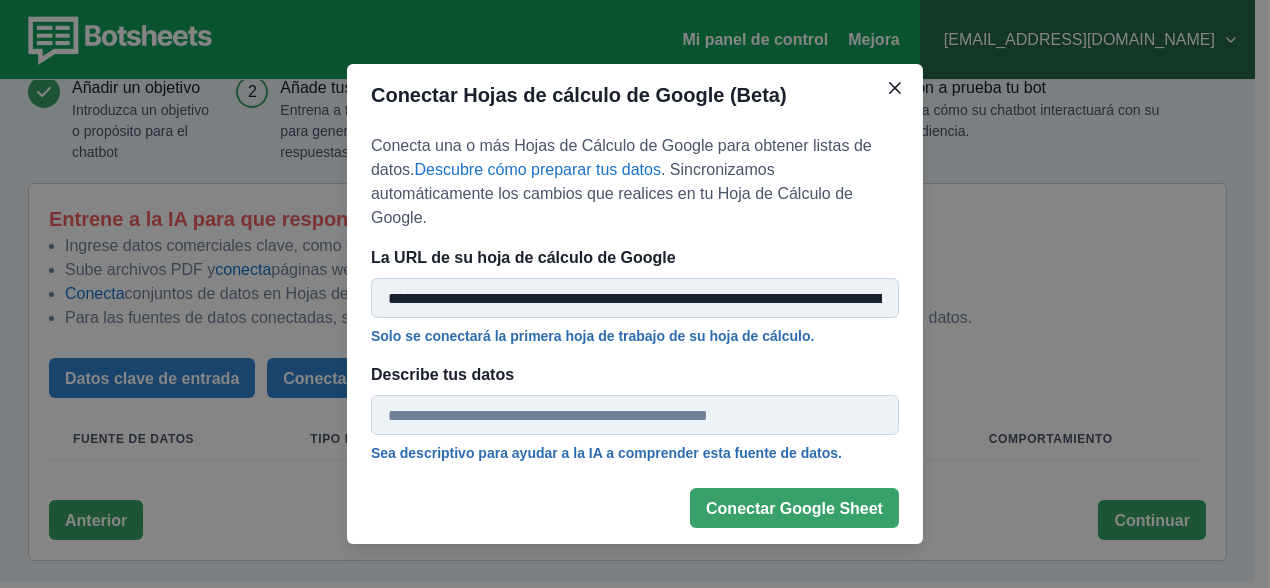 scroll, scrollTop: 0, scrollLeft: 293, axis: horizontal 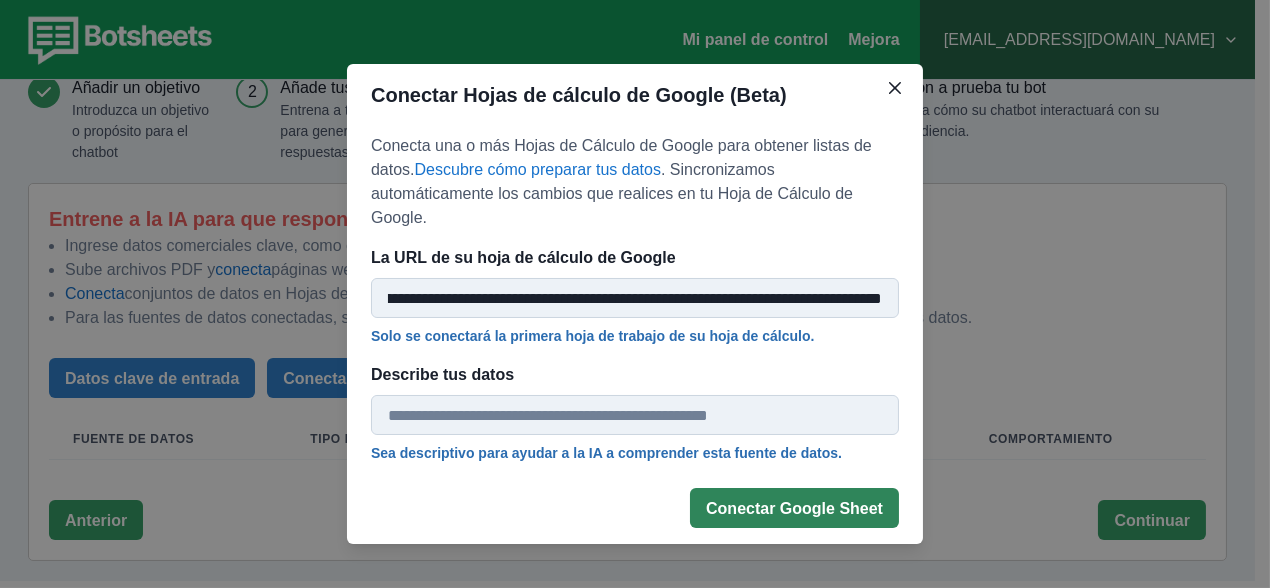 type on "**********" 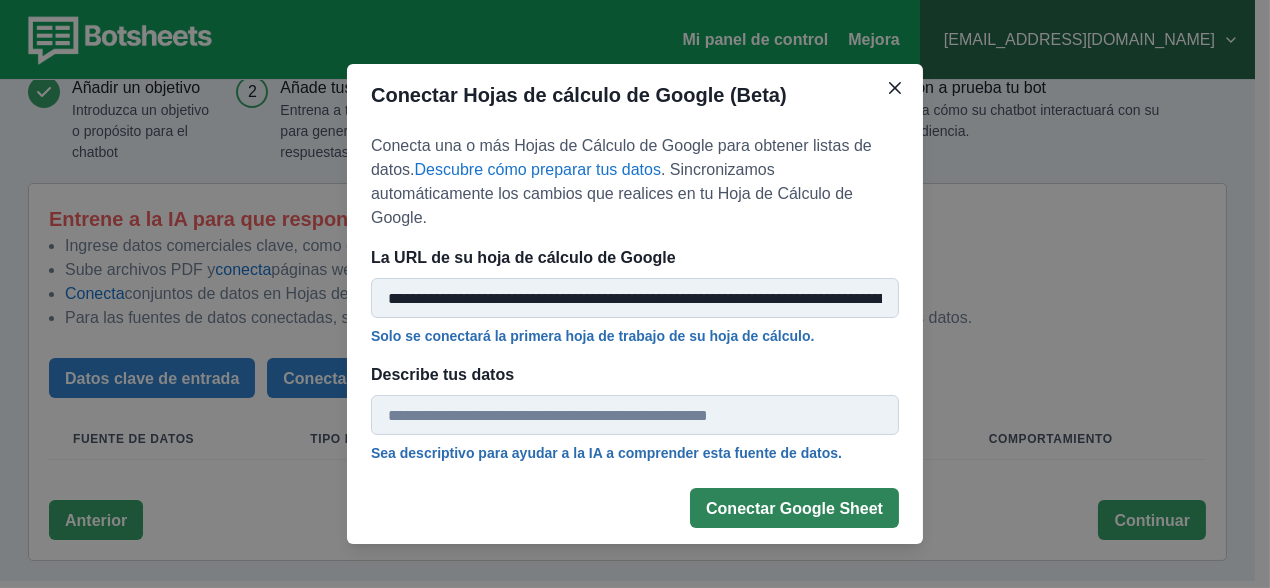 click on "Conectar Google Sheet" at bounding box center [794, 508] 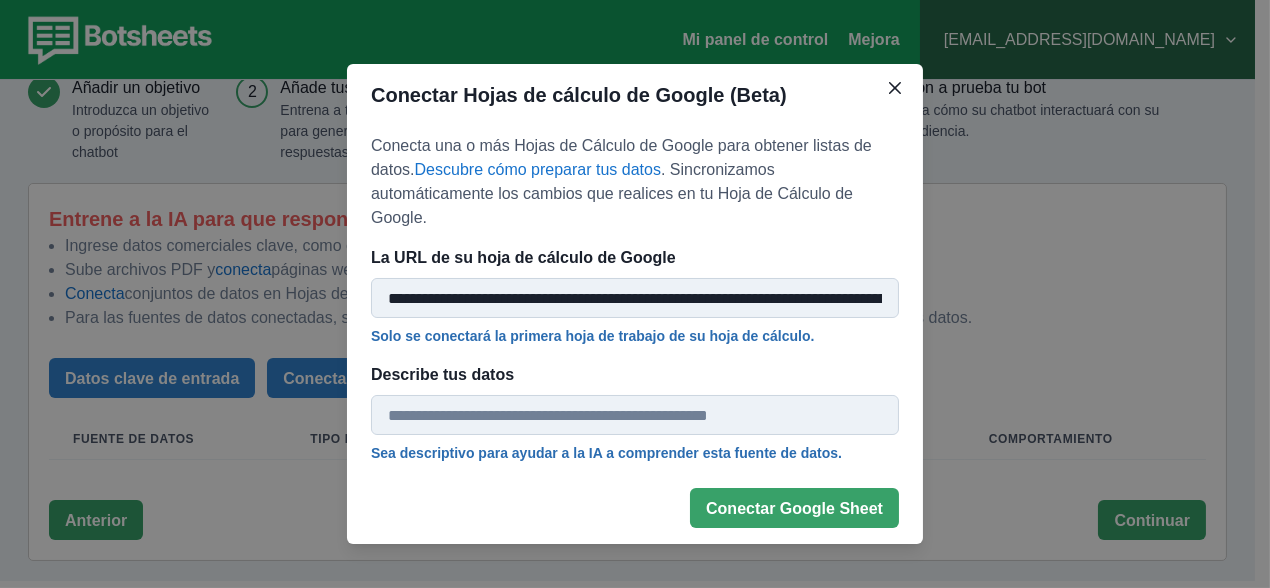 click on "Describe tus datos" at bounding box center (635, 415) 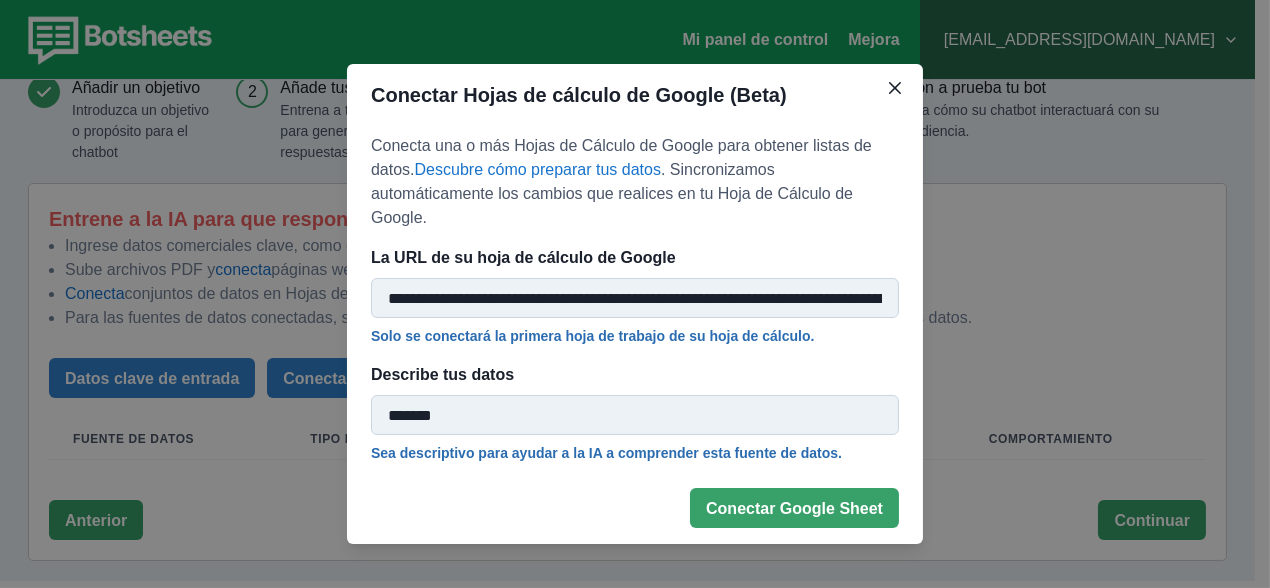 type on "*******" 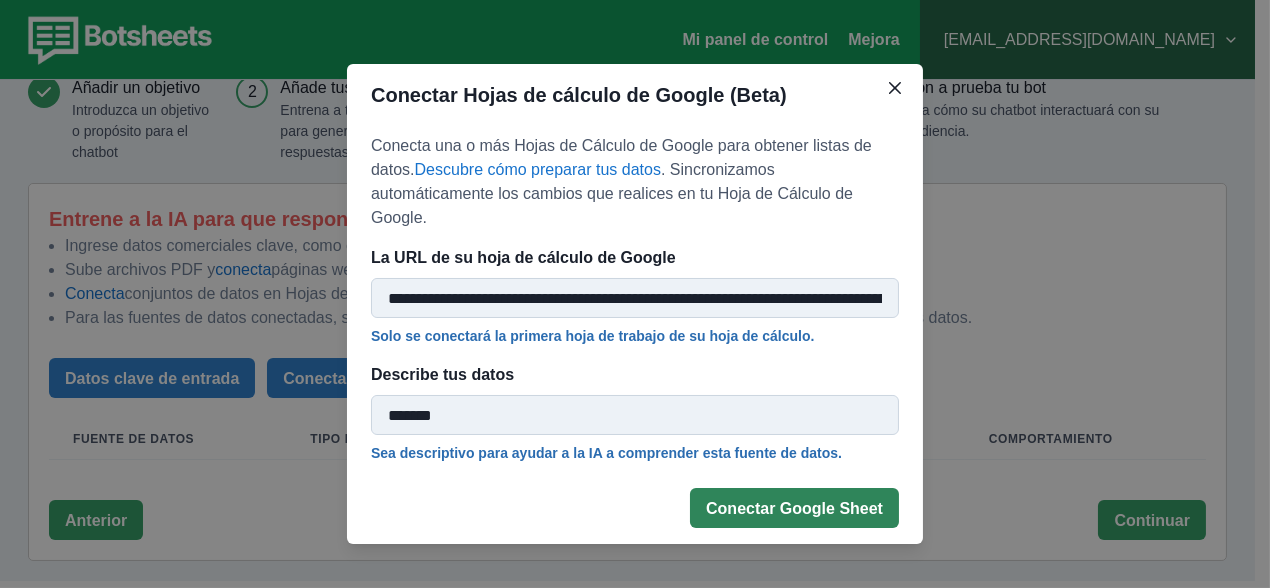 click on "Conectar Google Sheet" at bounding box center (794, 508) 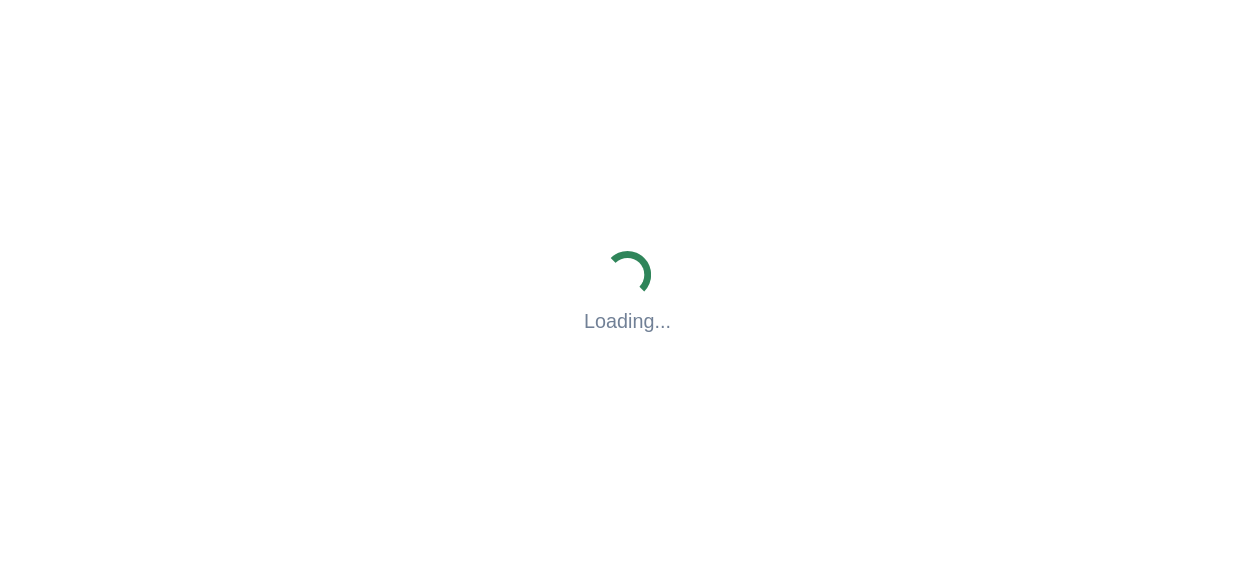 scroll, scrollTop: 0, scrollLeft: 0, axis: both 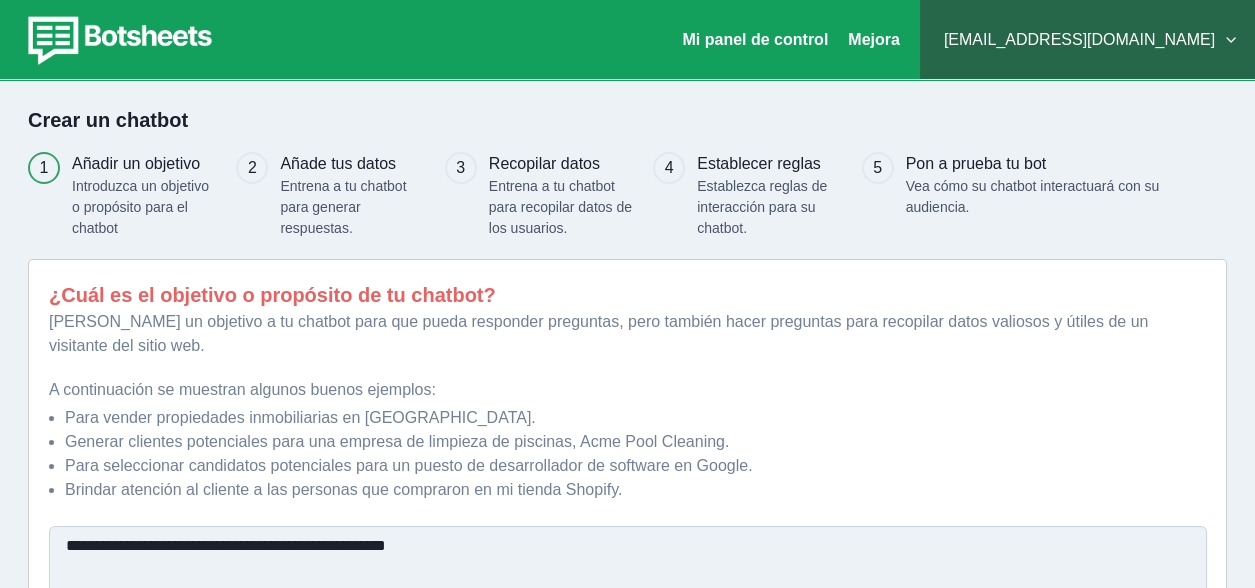 click at bounding box center [117, 40] 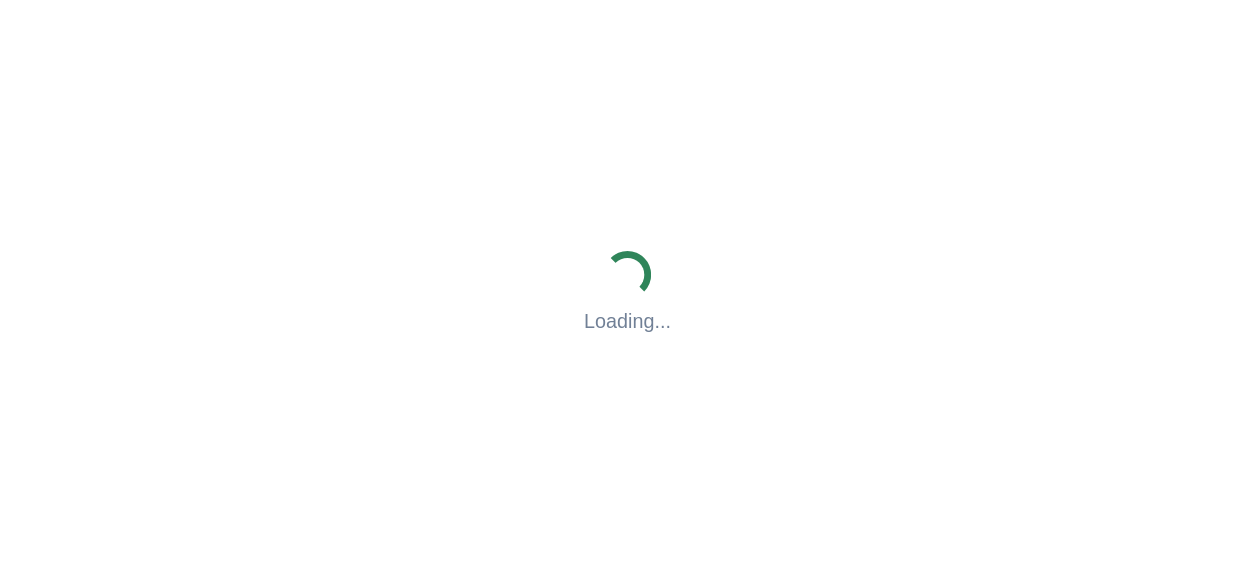 scroll, scrollTop: 0, scrollLeft: 0, axis: both 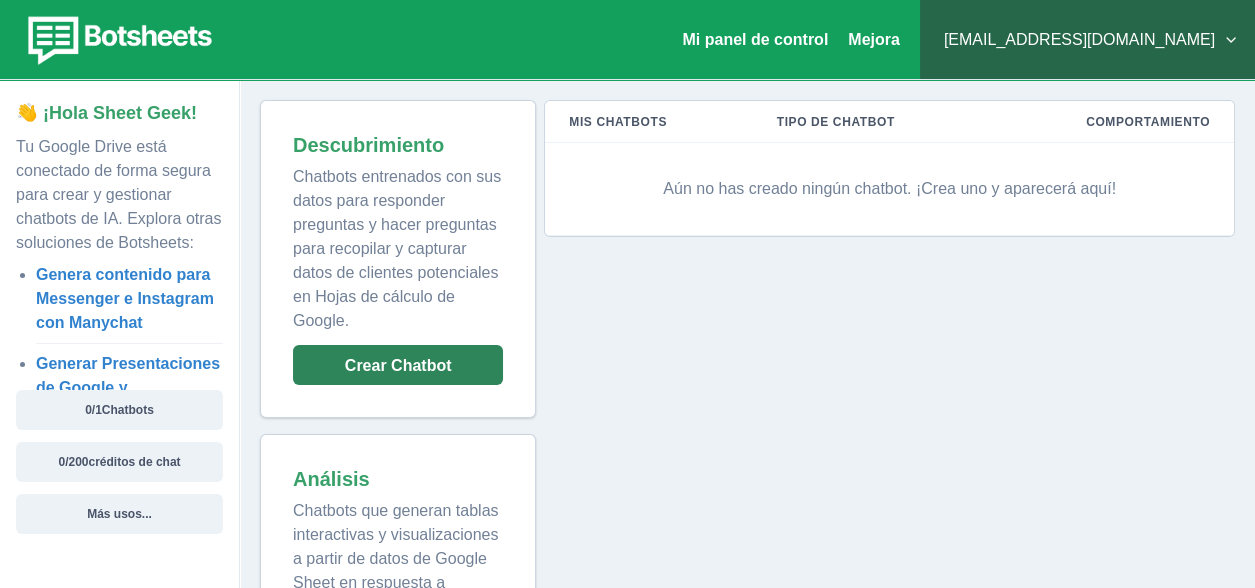 click on "Crear Chatbot" at bounding box center (398, 365) 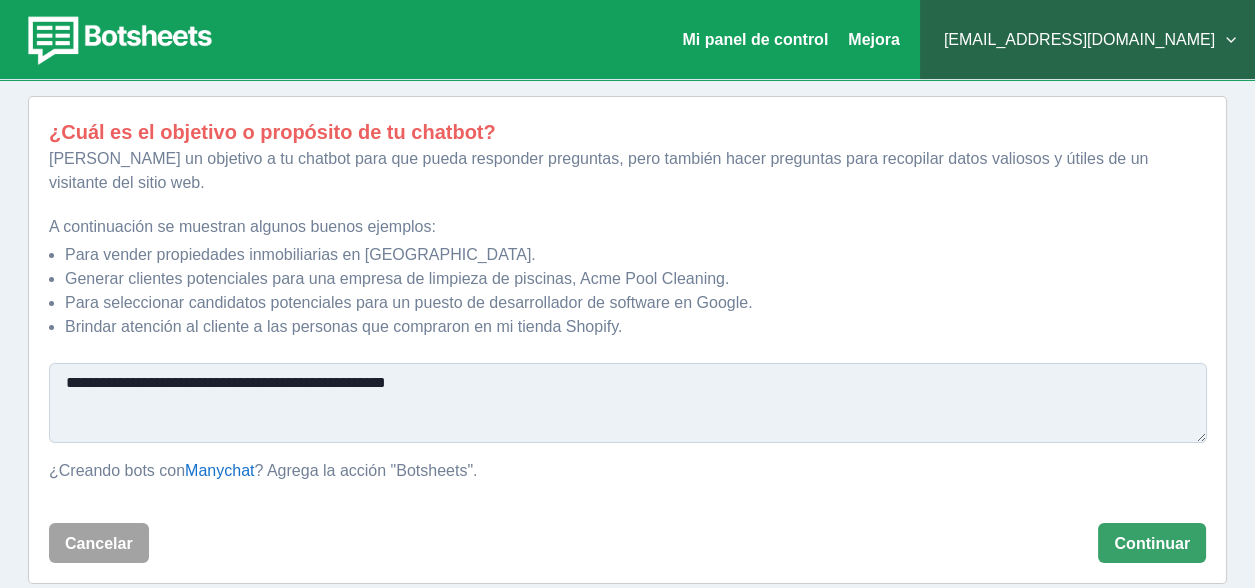 scroll, scrollTop: 185, scrollLeft: 0, axis: vertical 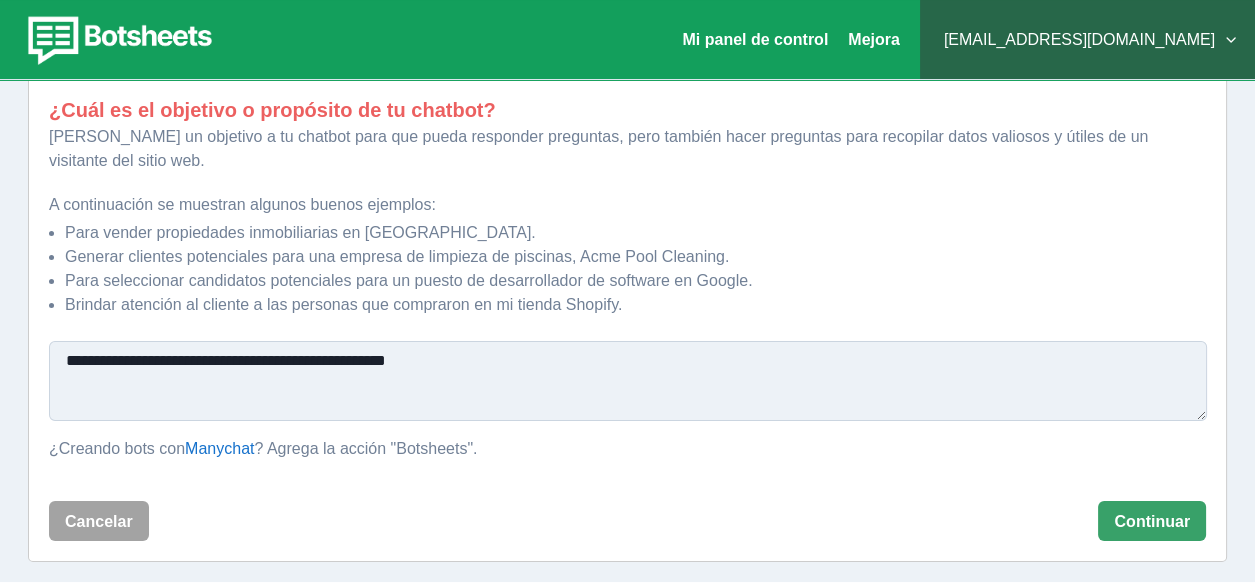 click on "**********" at bounding box center (628, 381) 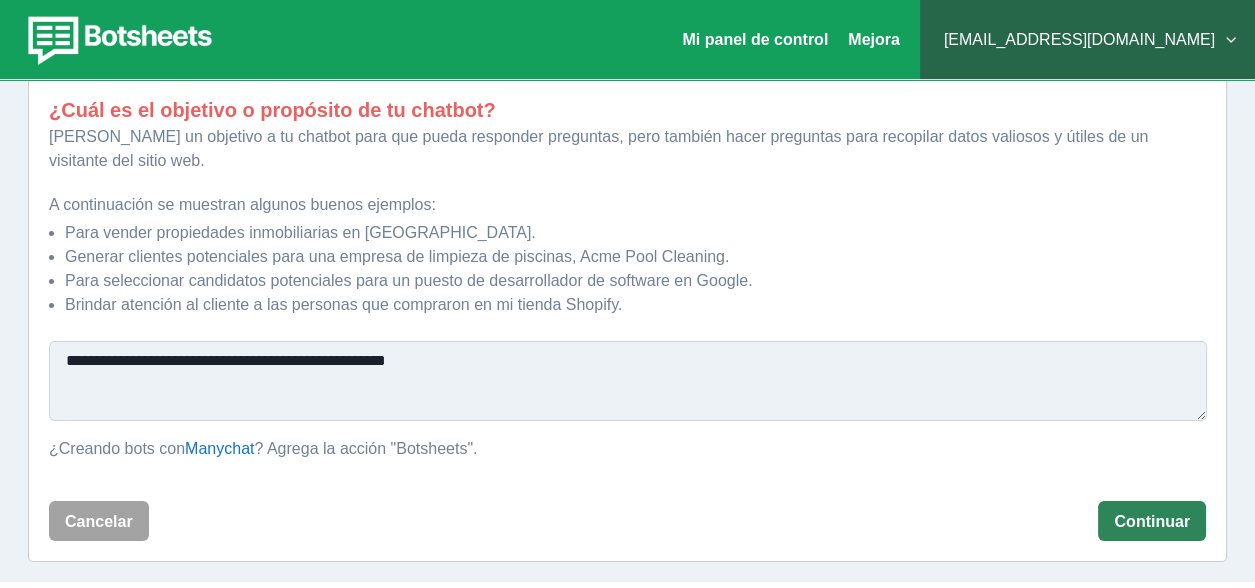 click on "Continuar" at bounding box center [1152, 521] 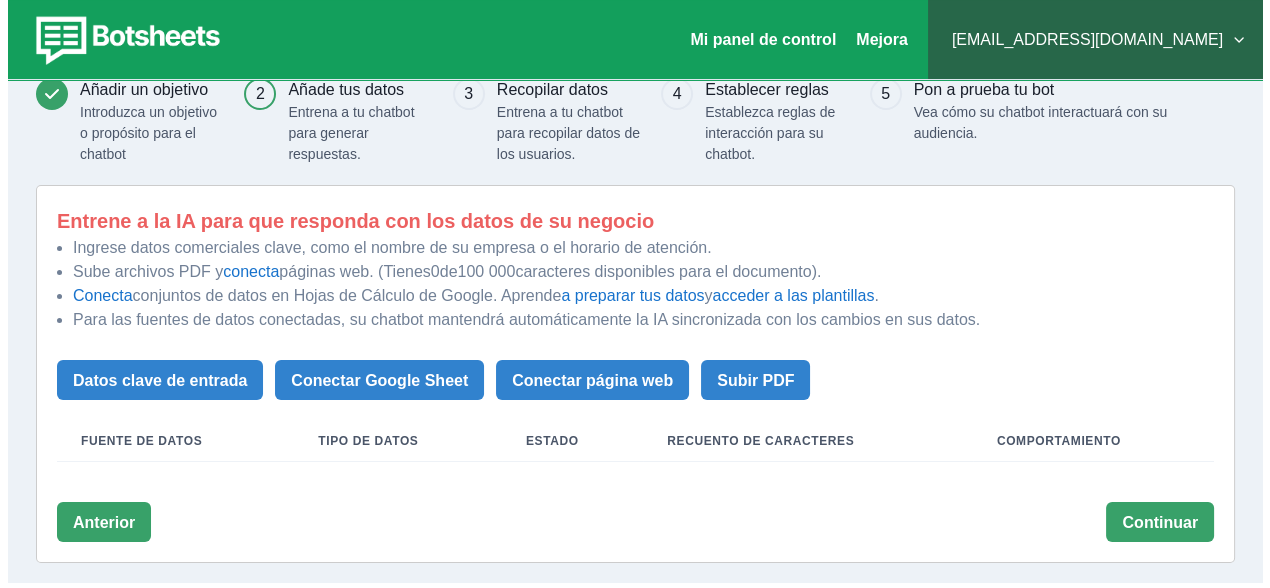 scroll, scrollTop: 76, scrollLeft: 0, axis: vertical 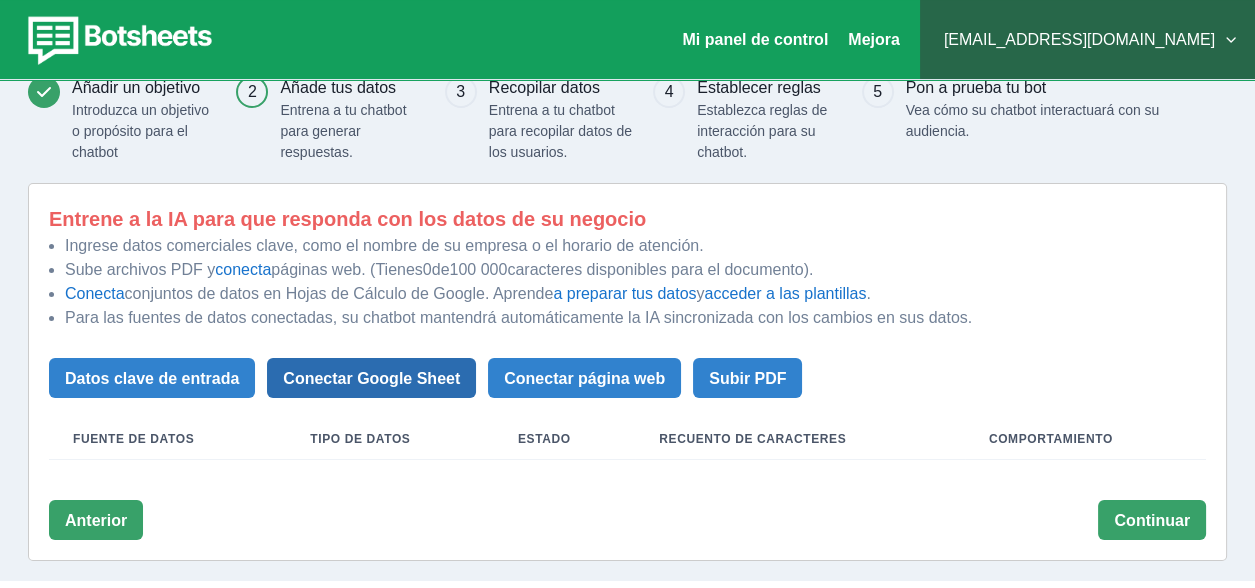 click on "Conectar Google Sheet" at bounding box center [371, 378] 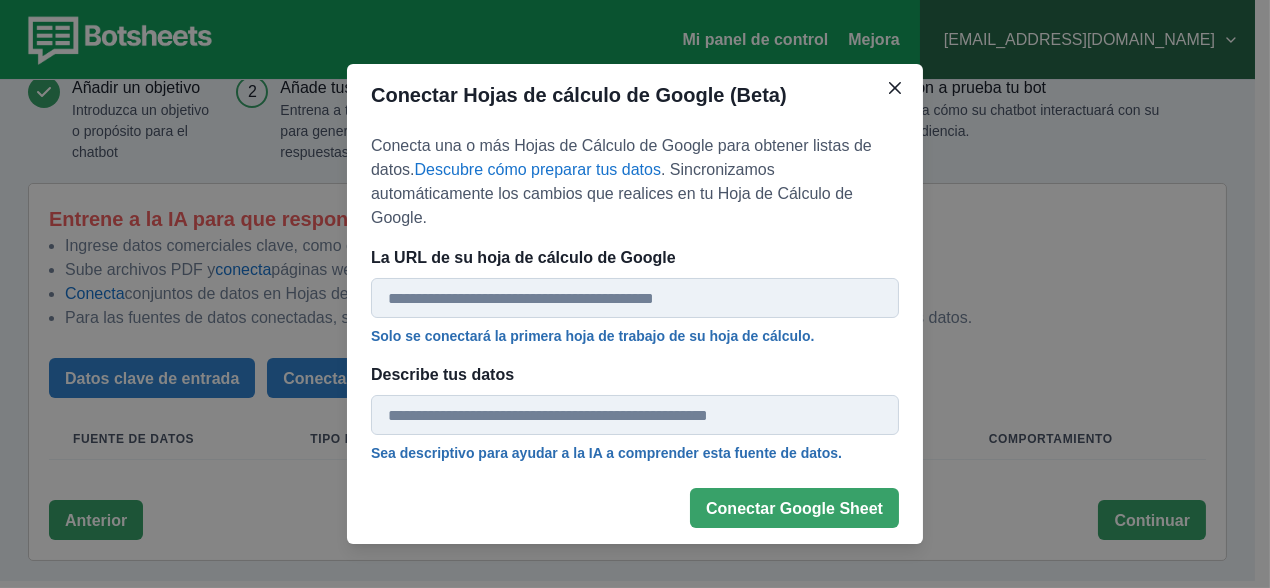 click on "La URL de su hoja de cálculo de Google" at bounding box center (635, 298) 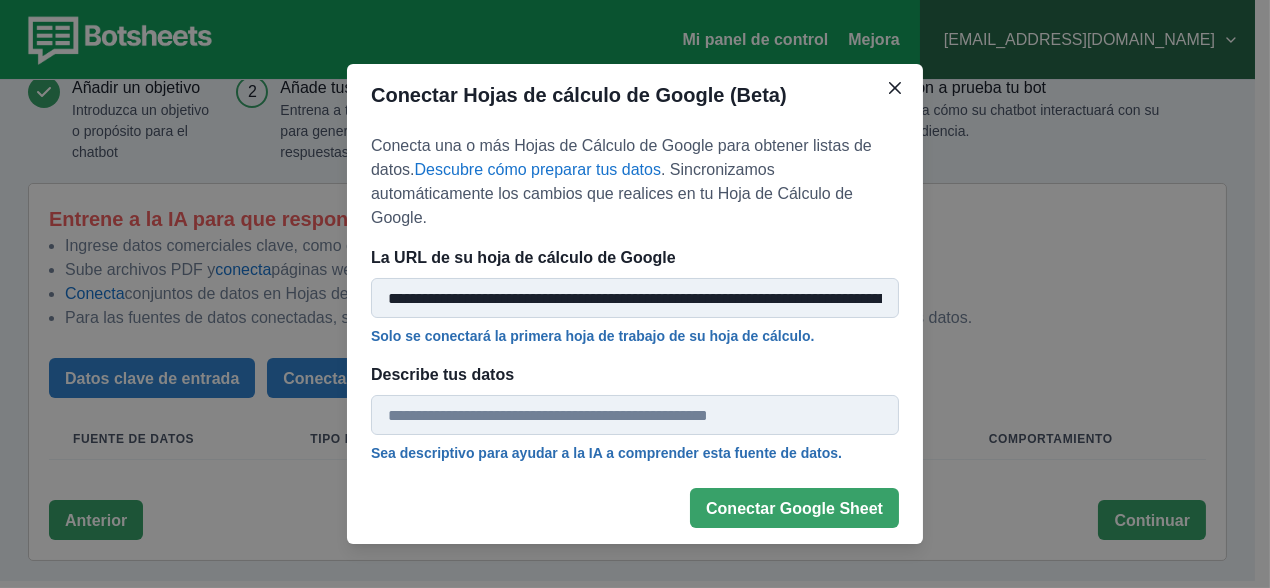 scroll, scrollTop: 0, scrollLeft: 293, axis: horizontal 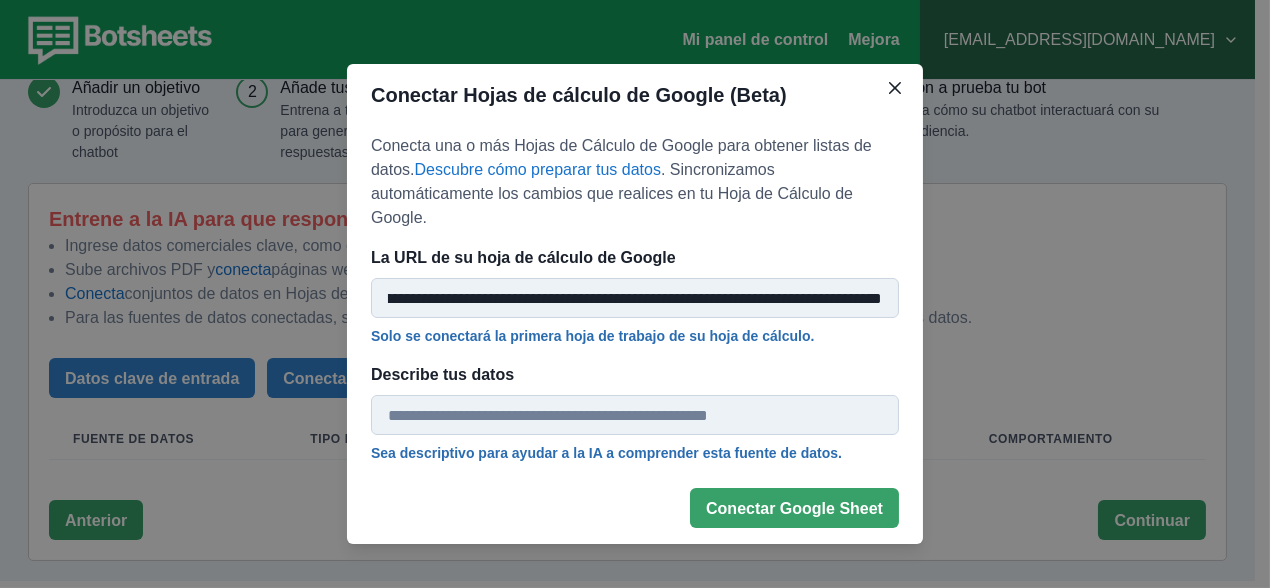 type on "**********" 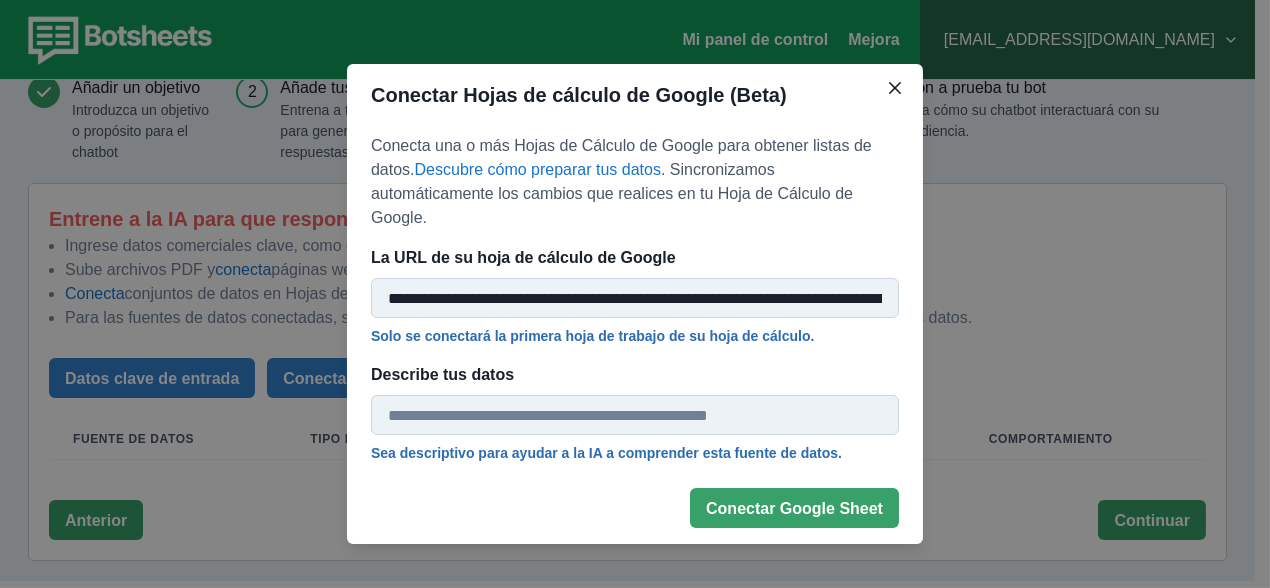 click on "Describe tus datos" at bounding box center [635, 415] 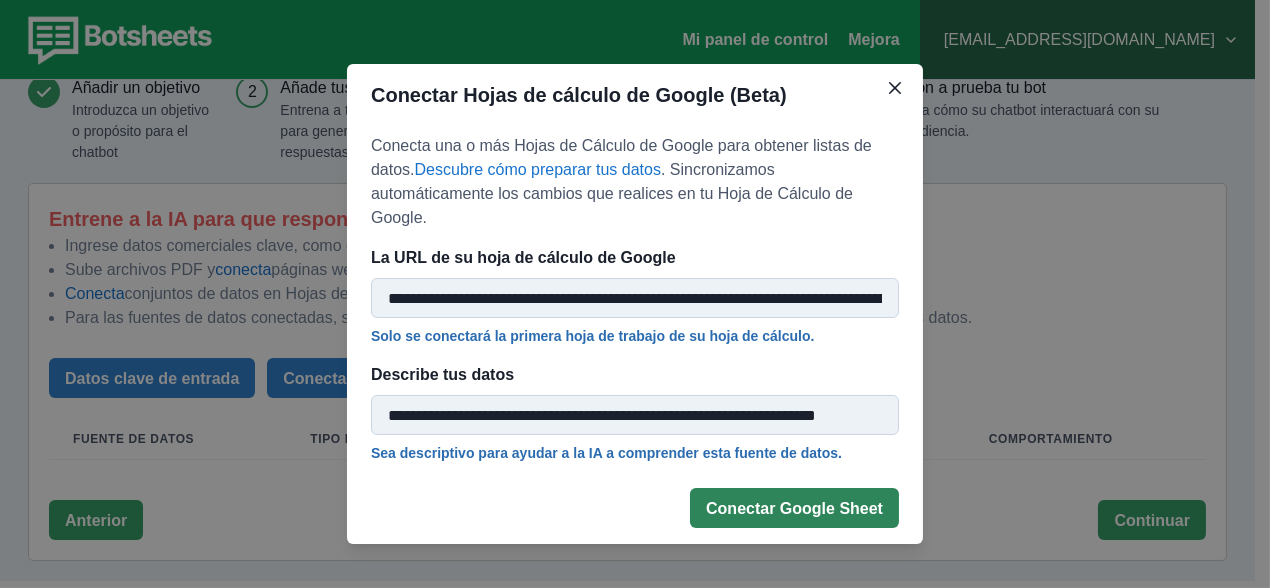 click on "Conectar Google Sheet" at bounding box center [794, 508] 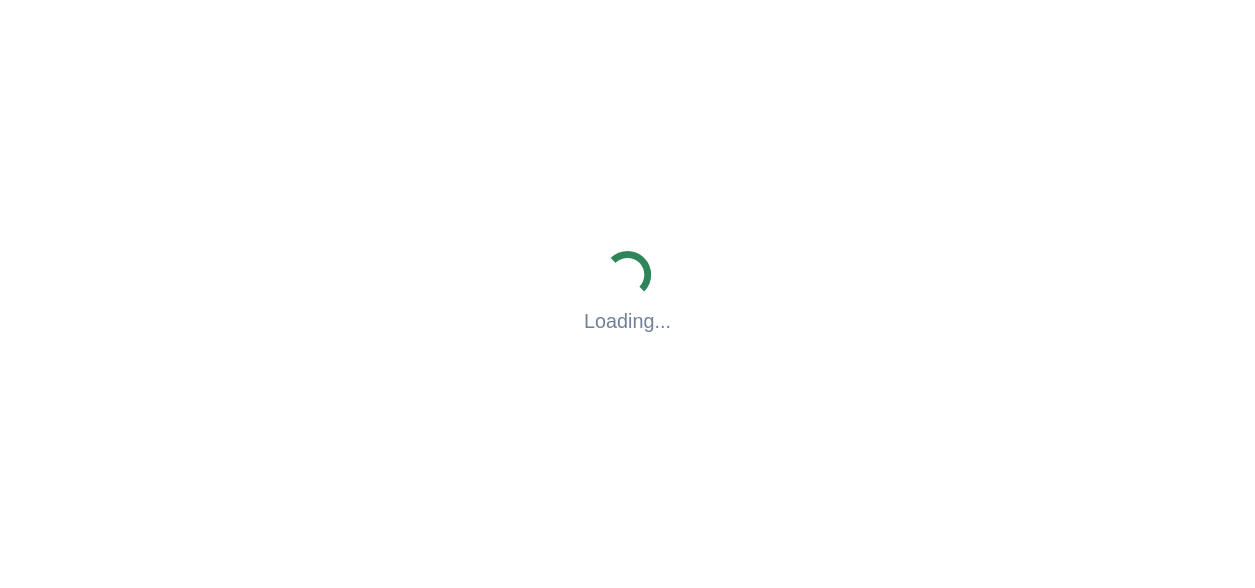 scroll, scrollTop: 0, scrollLeft: 0, axis: both 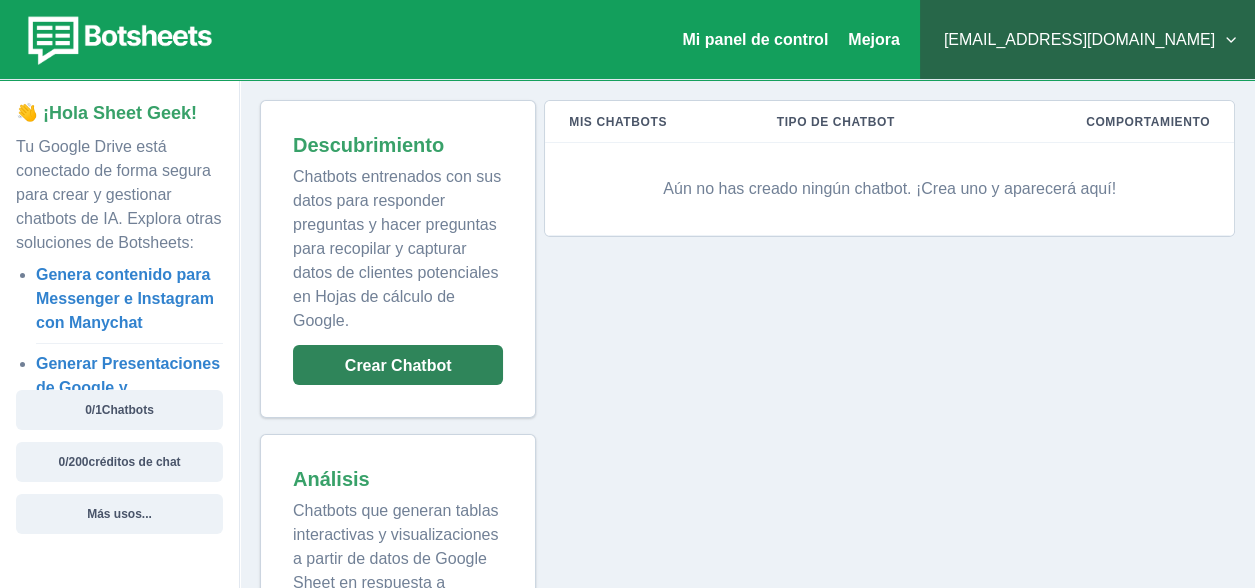 click on "Crear Chatbot" at bounding box center [398, 365] 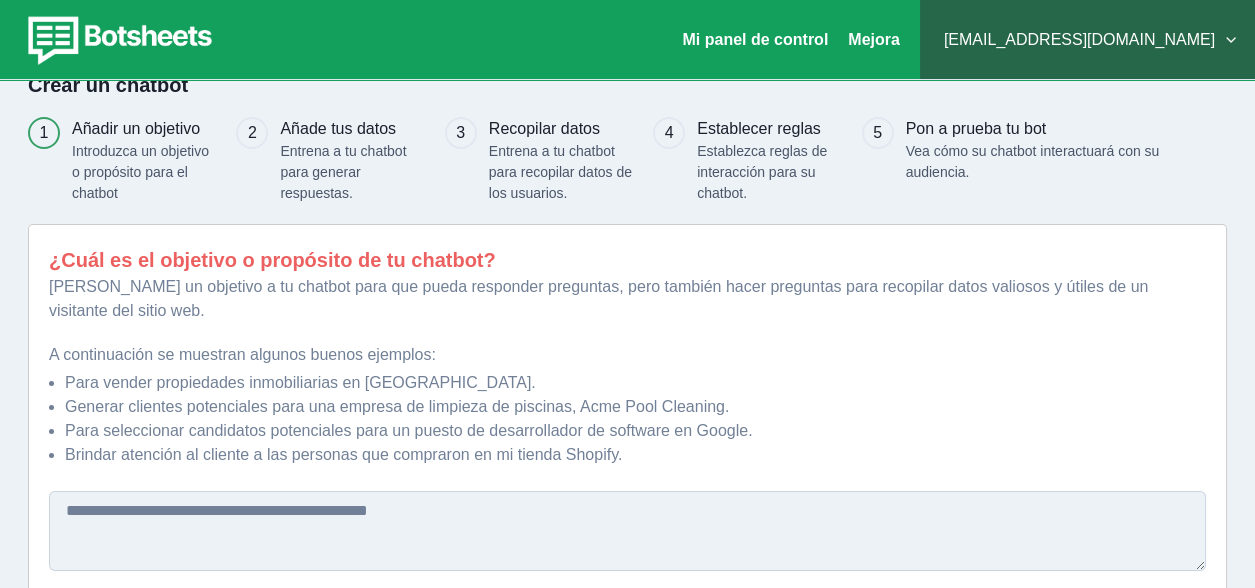 scroll, scrollTop: 185, scrollLeft: 0, axis: vertical 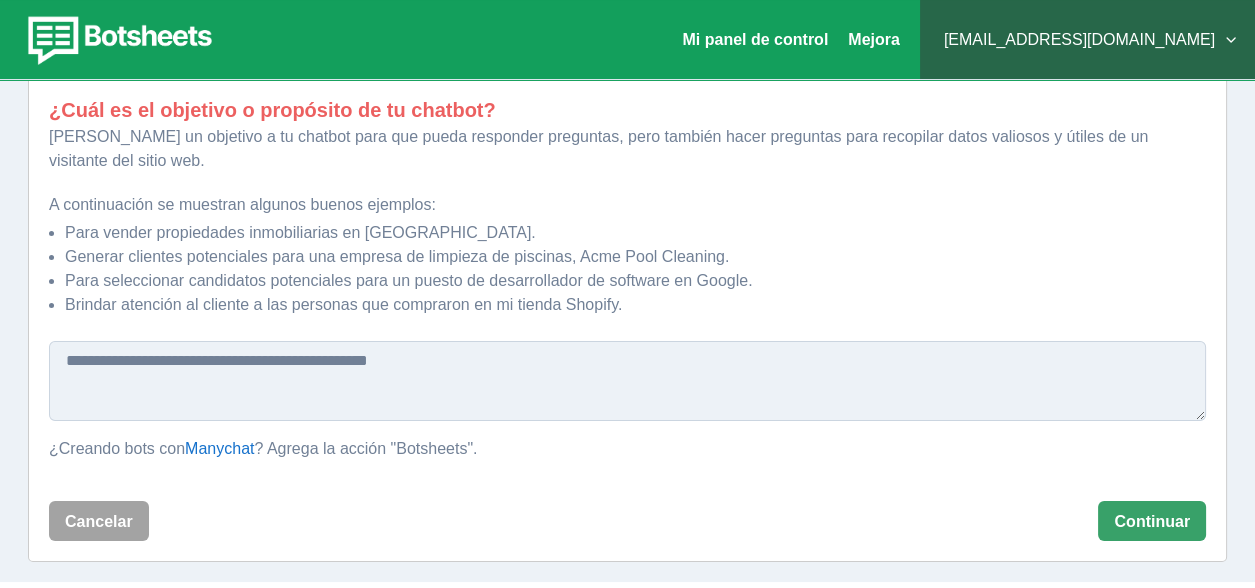 click at bounding box center (627, 381) 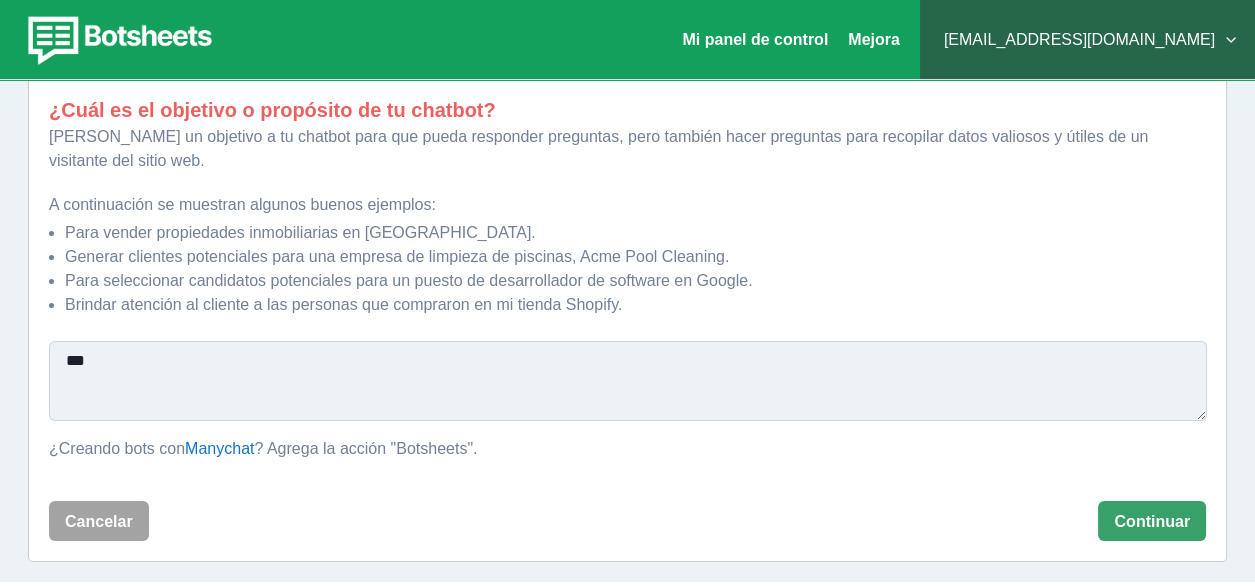 type on "***" 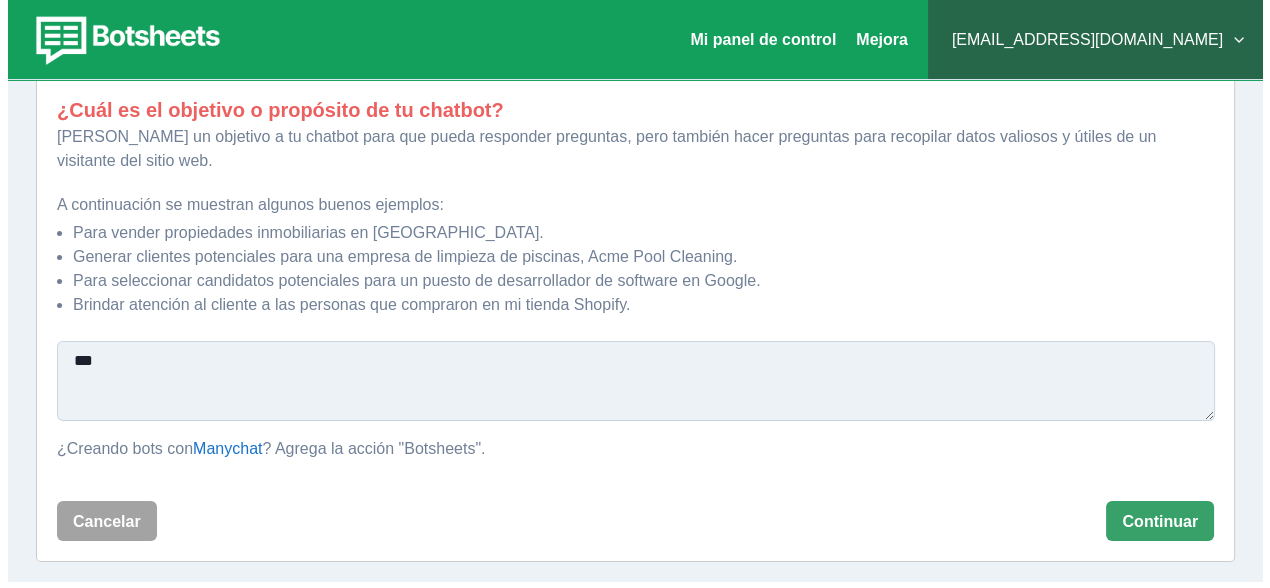 scroll, scrollTop: 0, scrollLeft: 0, axis: both 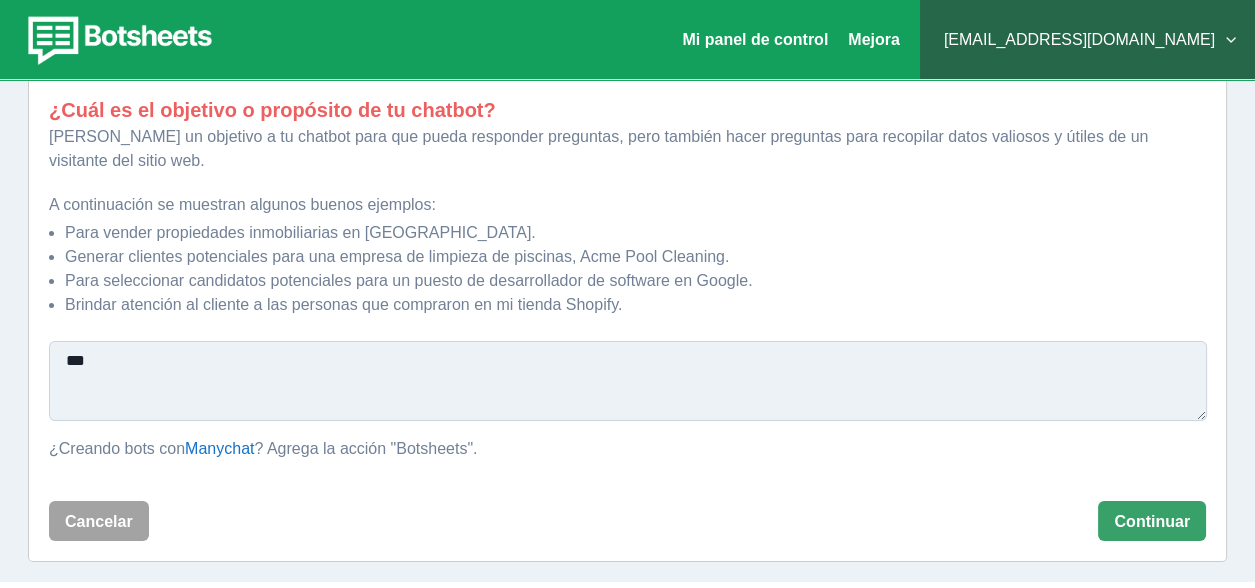 click on "***" at bounding box center [628, 381] 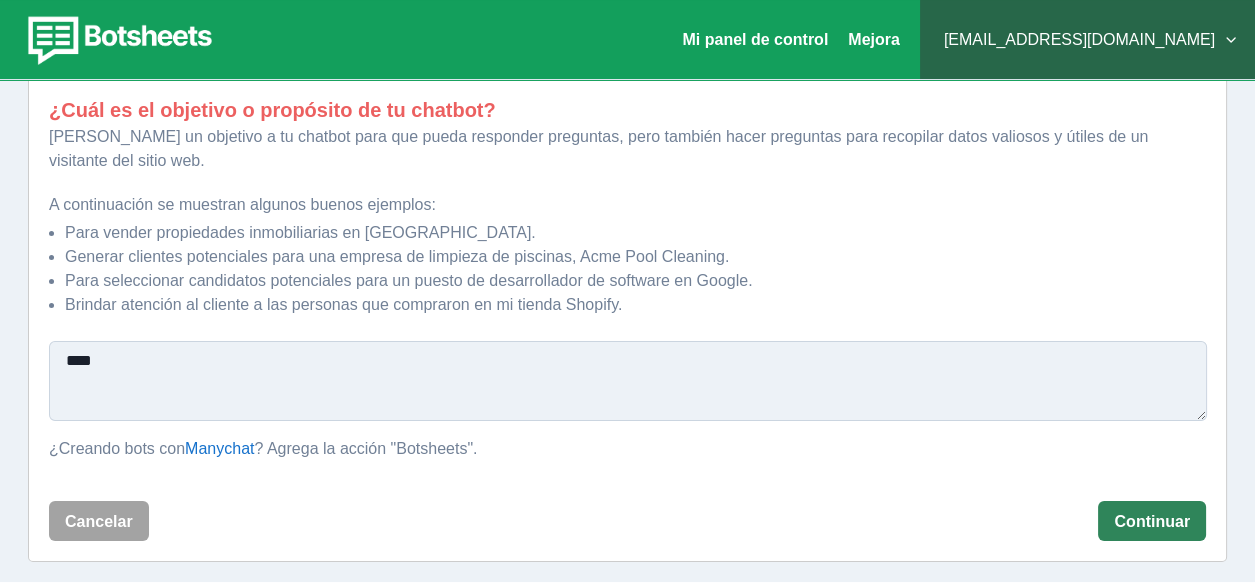 type on "***" 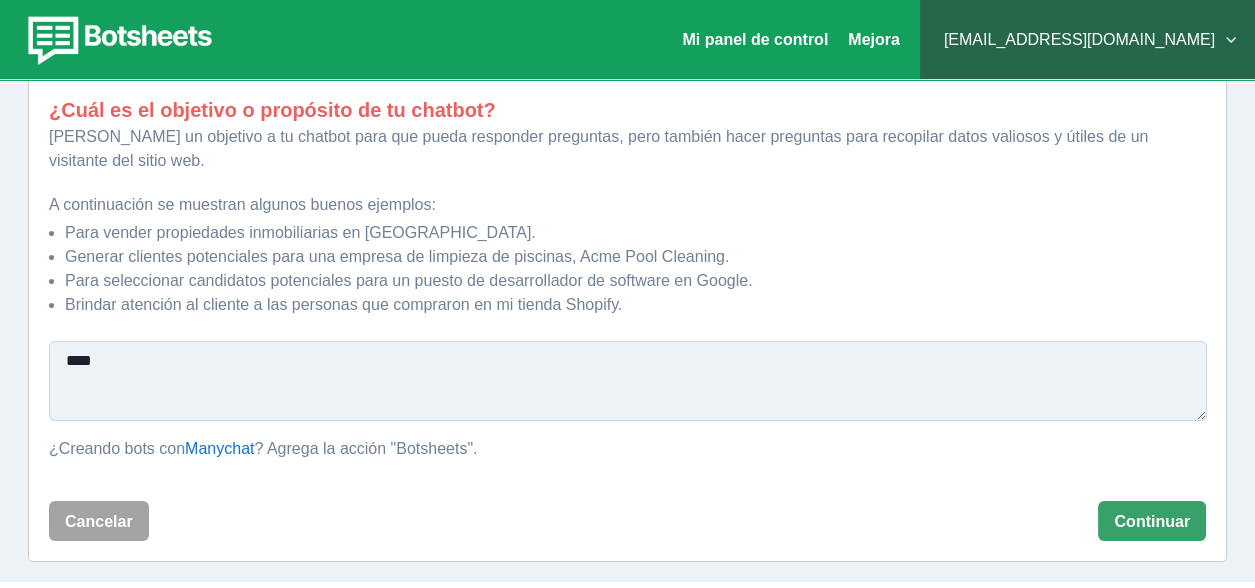 click on "Continuar" at bounding box center [1152, 521] 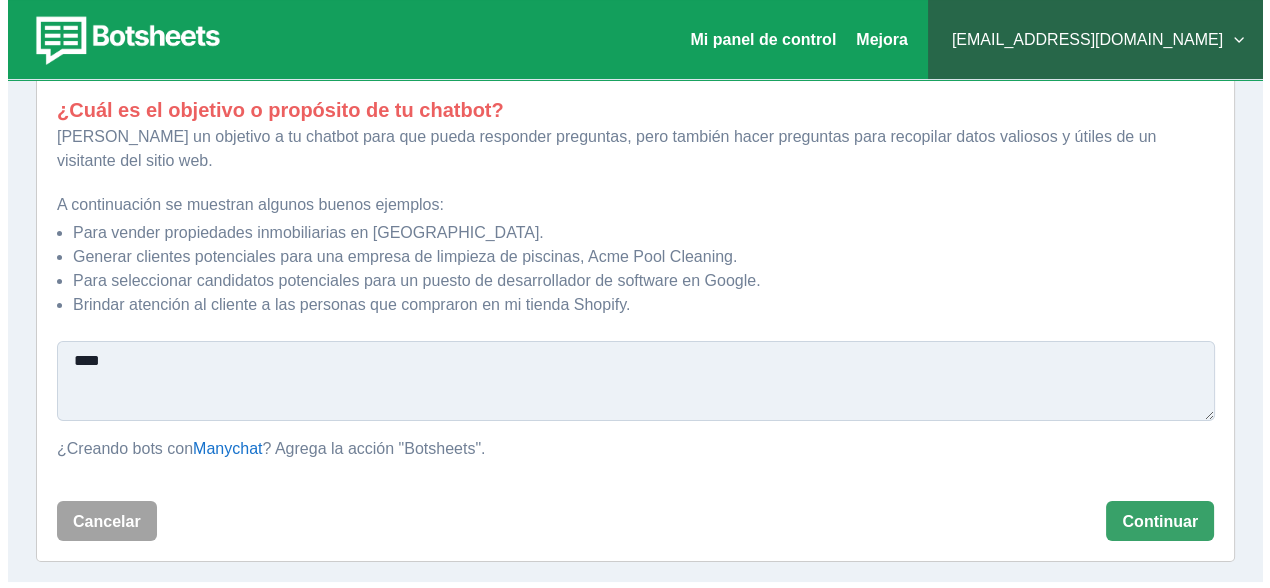 scroll, scrollTop: 0, scrollLeft: 0, axis: both 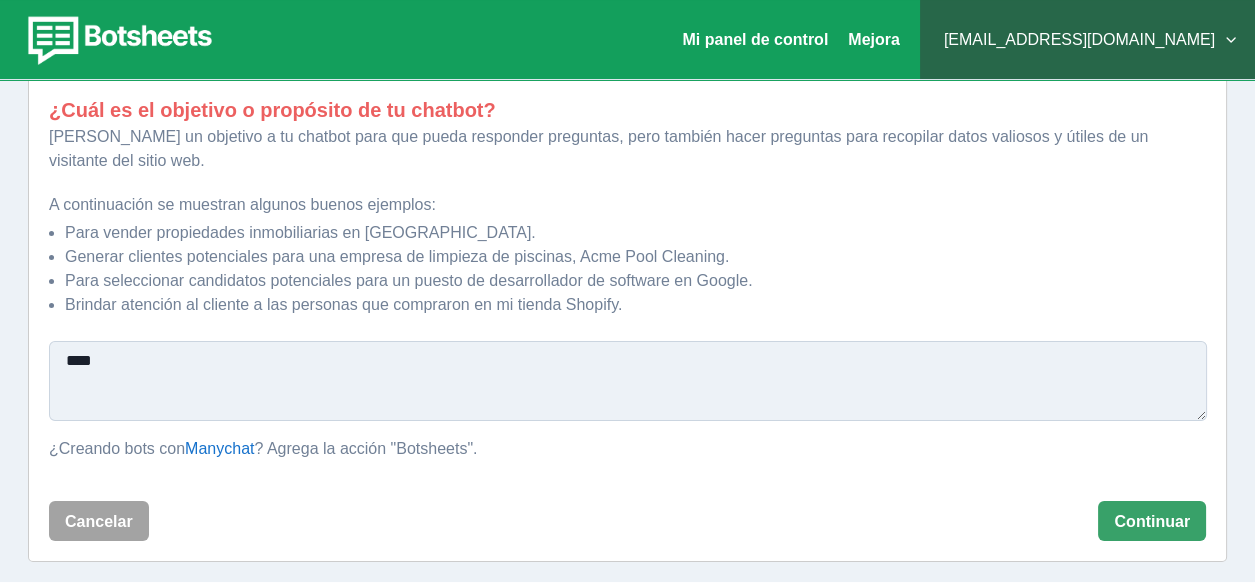 click on "***" at bounding box center [628, 381] 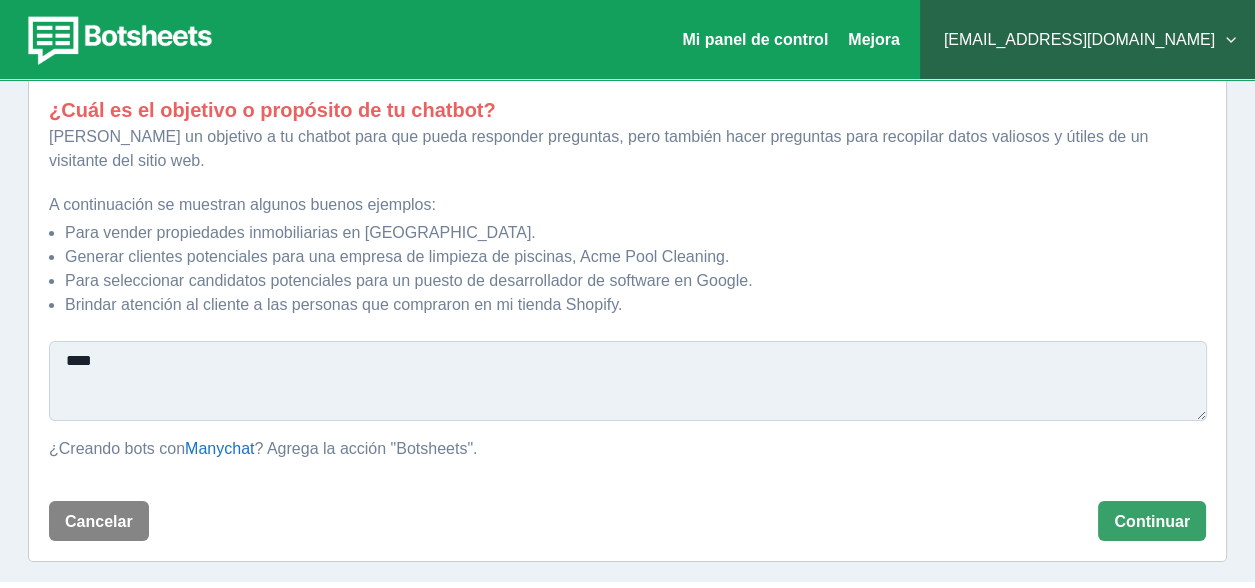 click on "Cancelar" at bounding box center [99, 521] 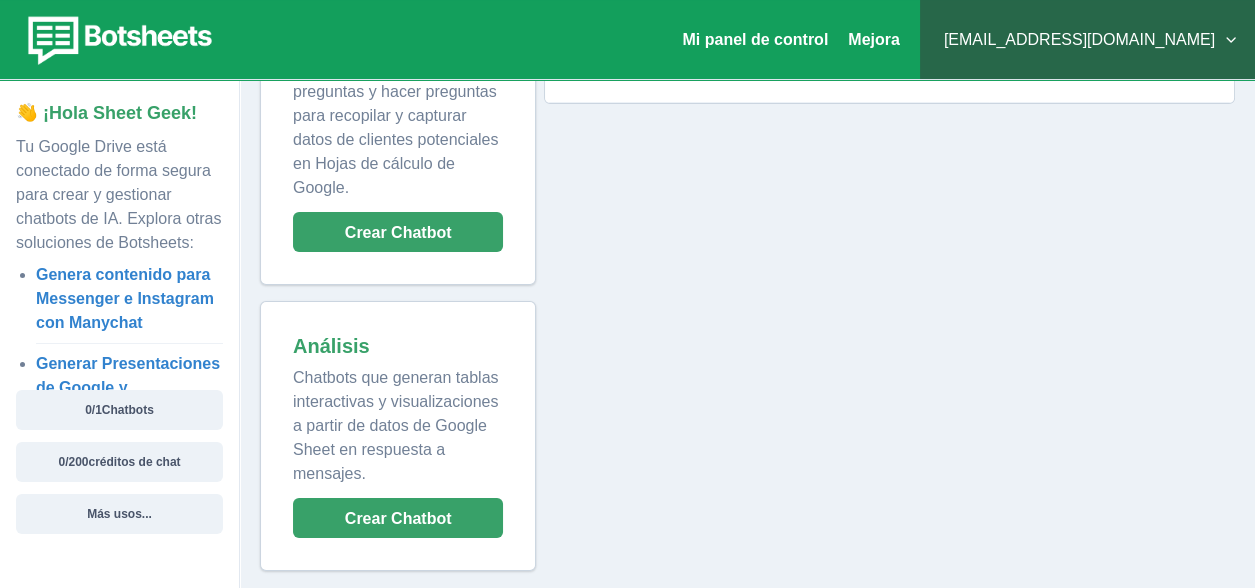 scroll, scrollTop: 134, scrollLeft: 0, axis: vertical 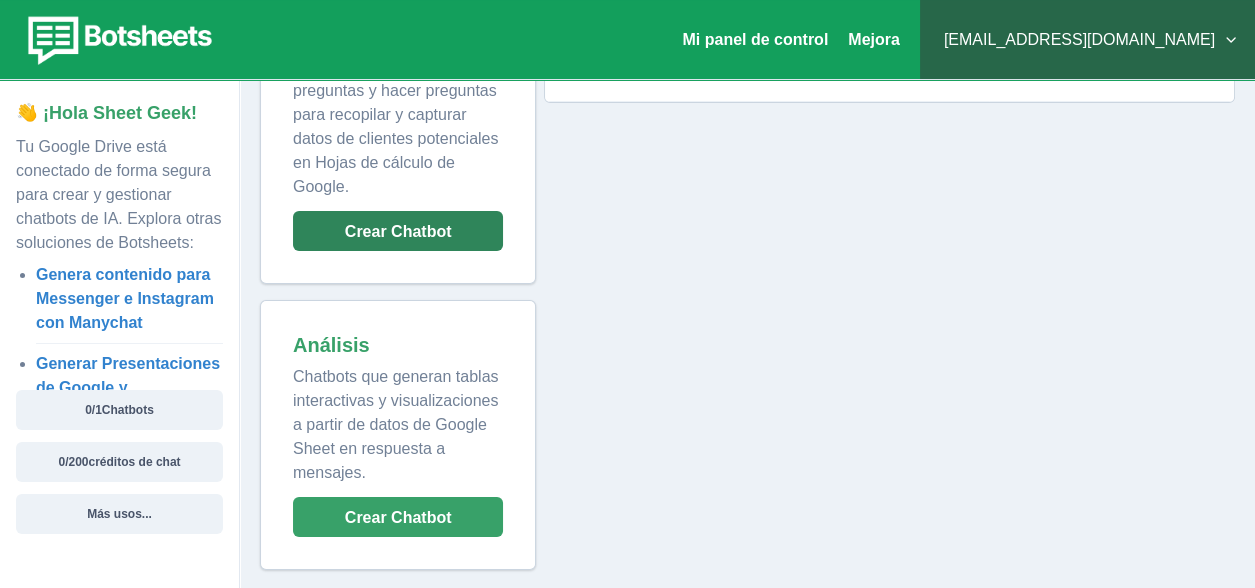 click on "Crear Chatbot" at bounding box center (398, 231) 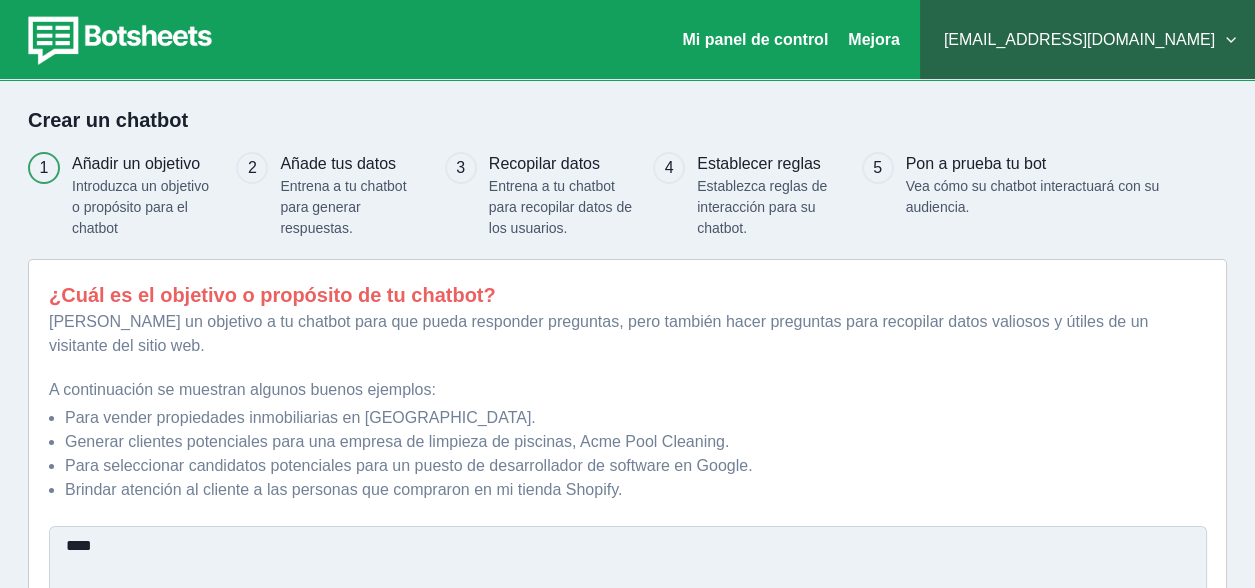 scroll, scrollTop: 185, scrollLeft: 0, axis: vertical 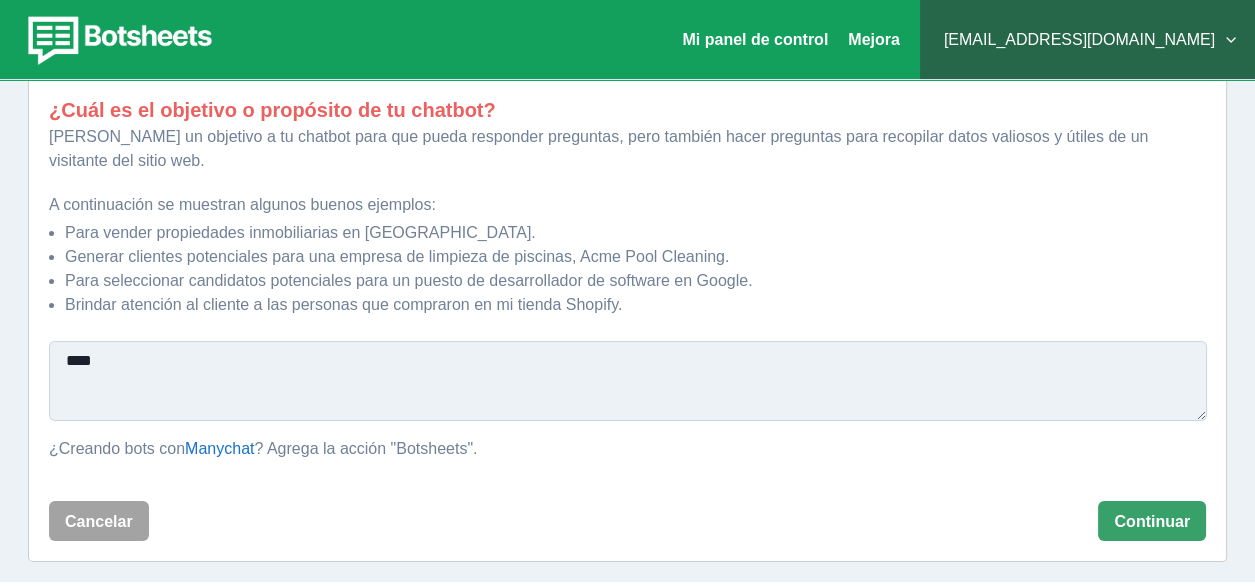 click on "***" at bounding box center [628, 381] 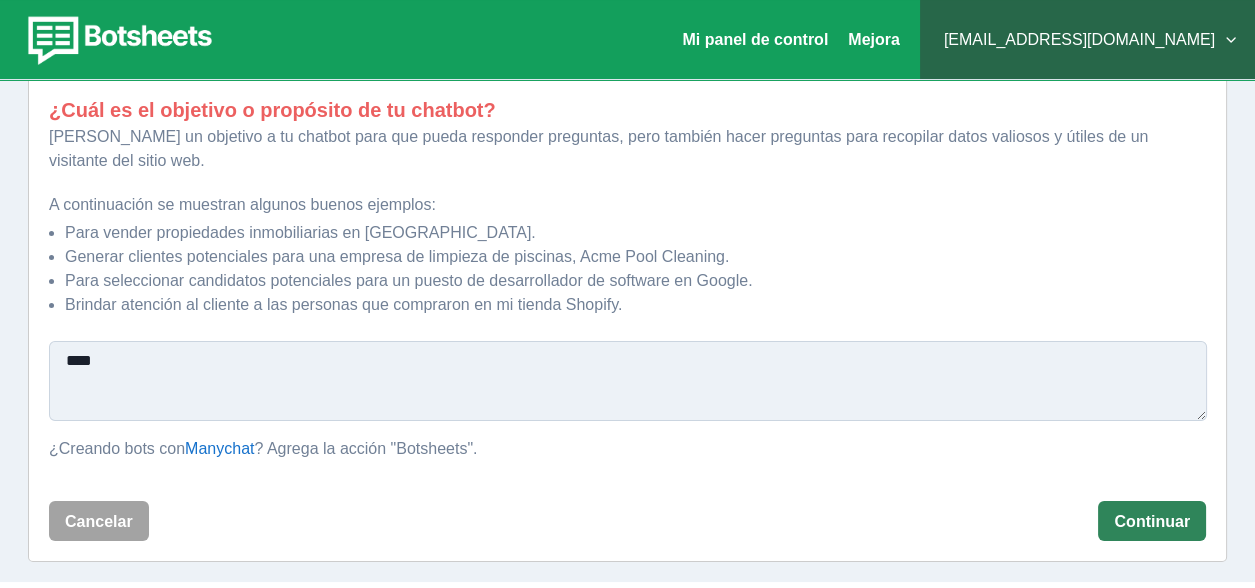 click on "Continuar" at bounding box center [1152, 521] 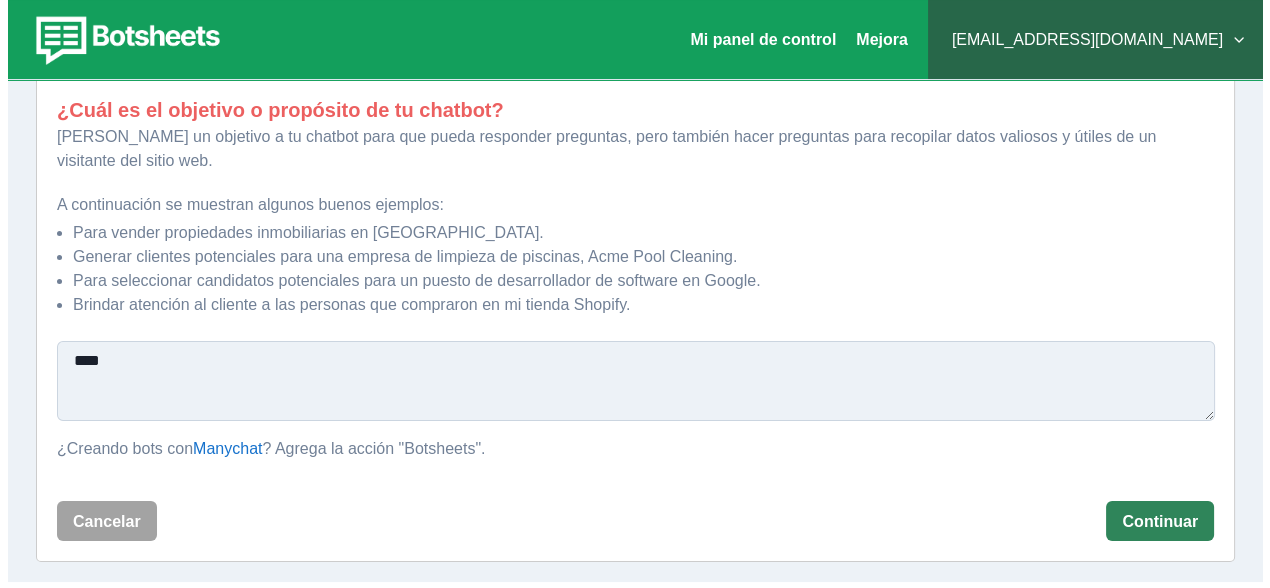scroll, scrollTop: 76, scrollLeft: 0, axis: vertical 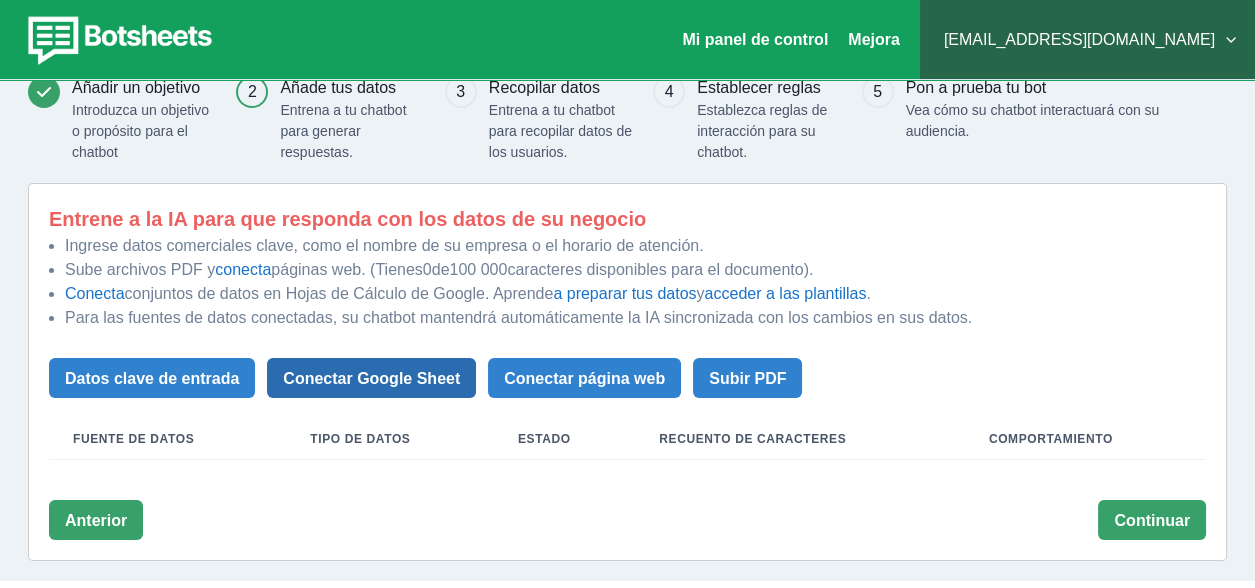 click on "Conectar Google Sheet" at bounding box center (371, 378) 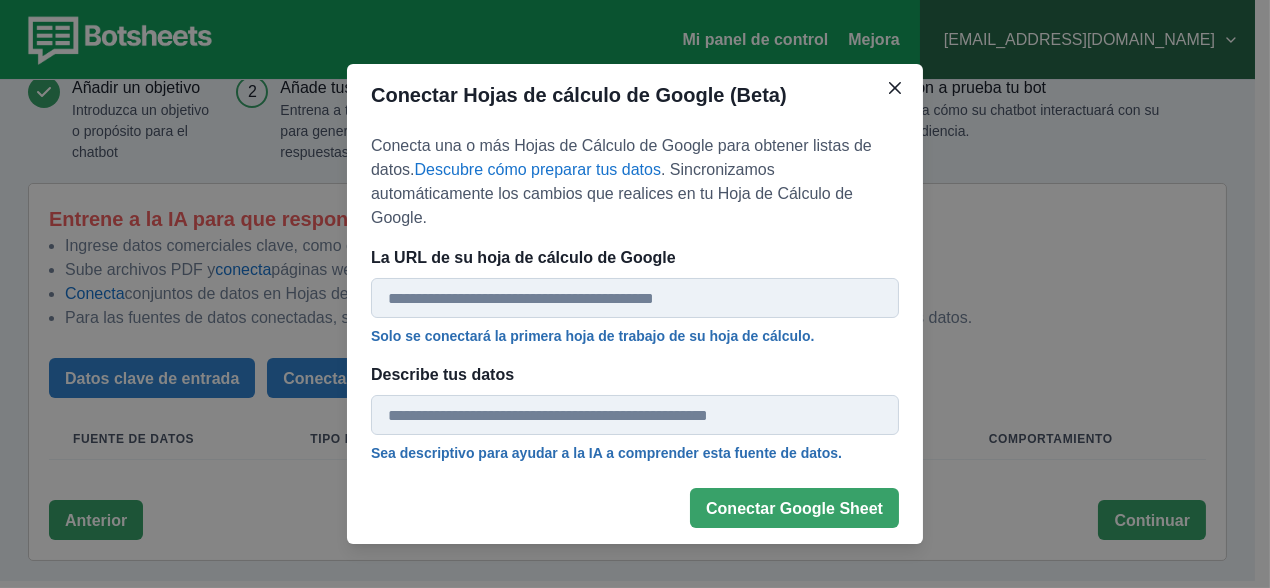 click on "La URL de su hoja de cálculo de Google" at bounding box center [635, 298] 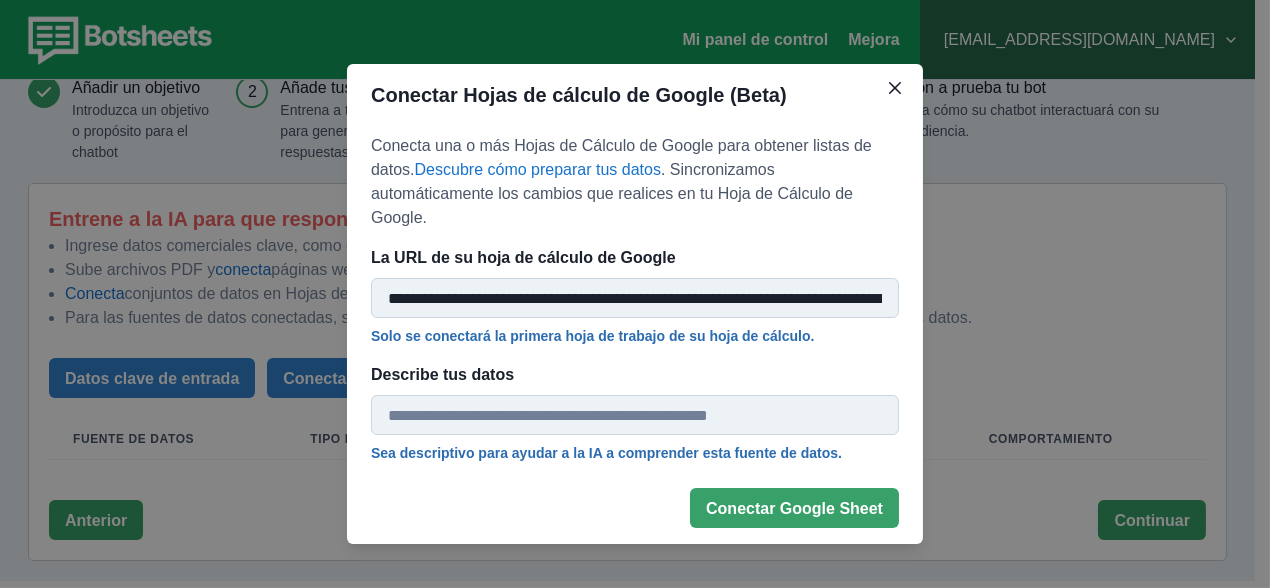 scroll, scrollTop: 0, scrollLeft: 293, axis: horizontal 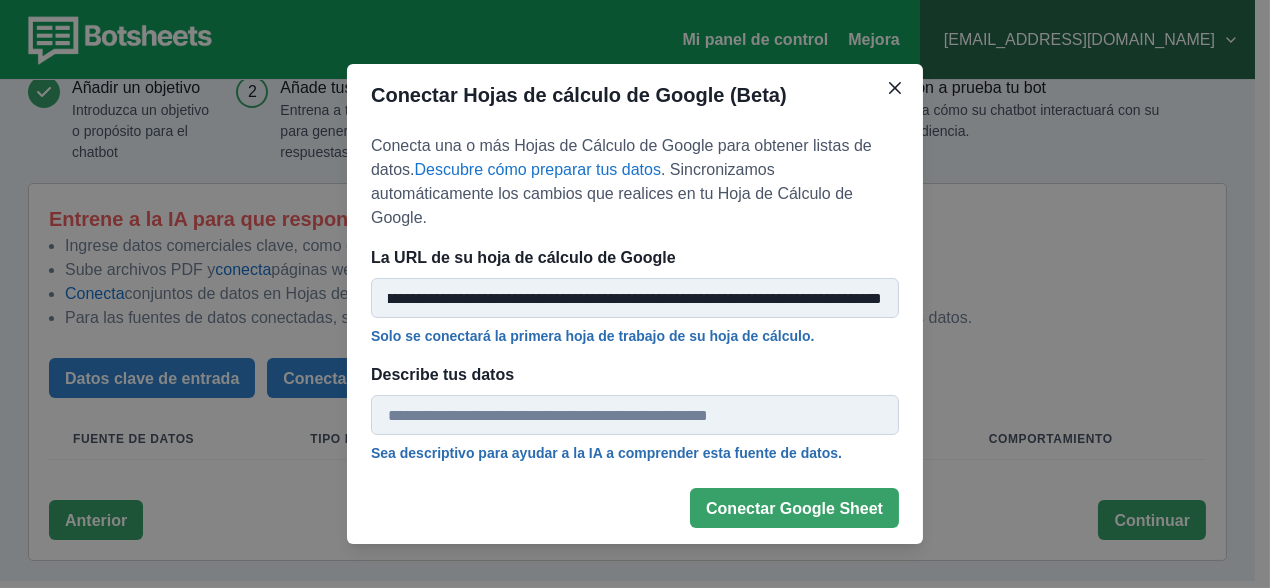type on "**********" 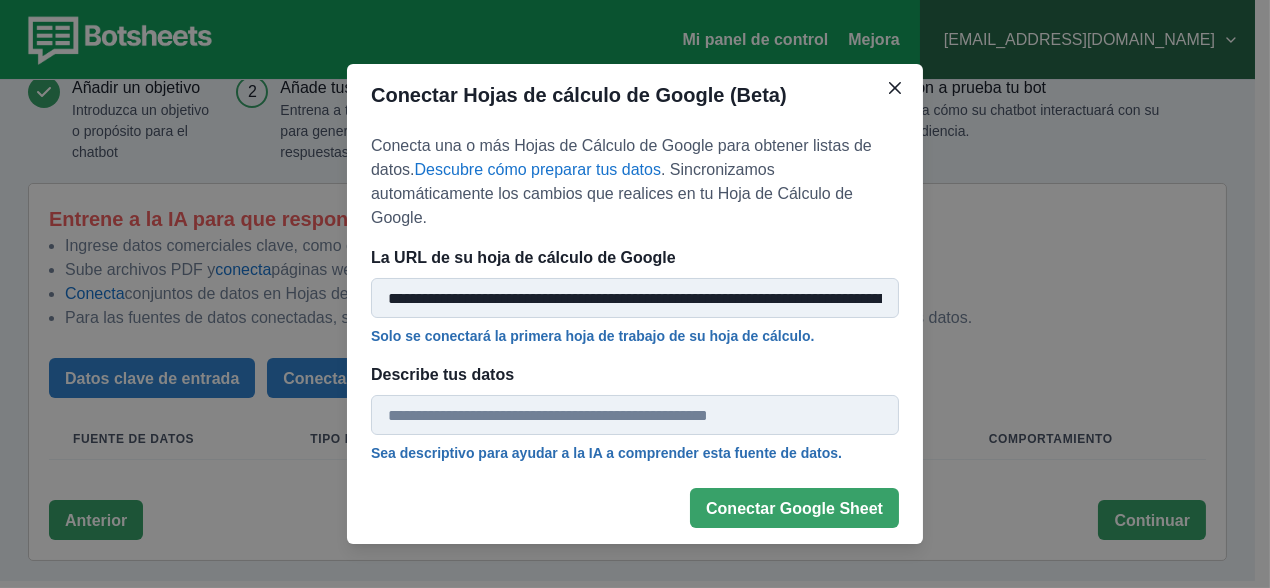type on "**********" 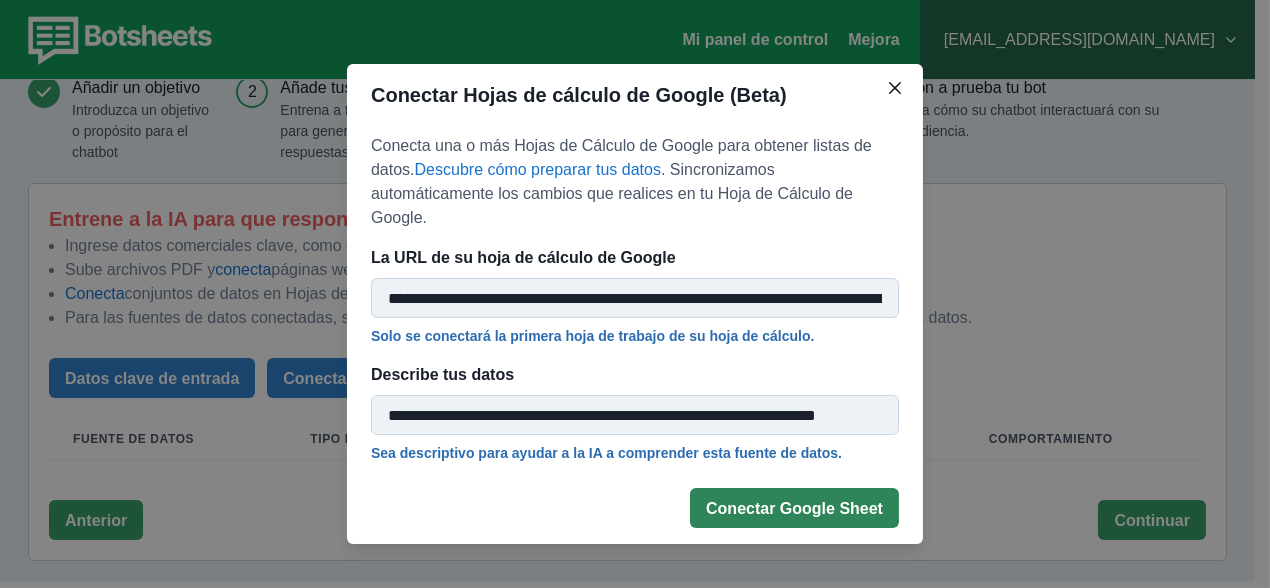 click on "Conectar Google Sheet" at bounding box center (794, 508) 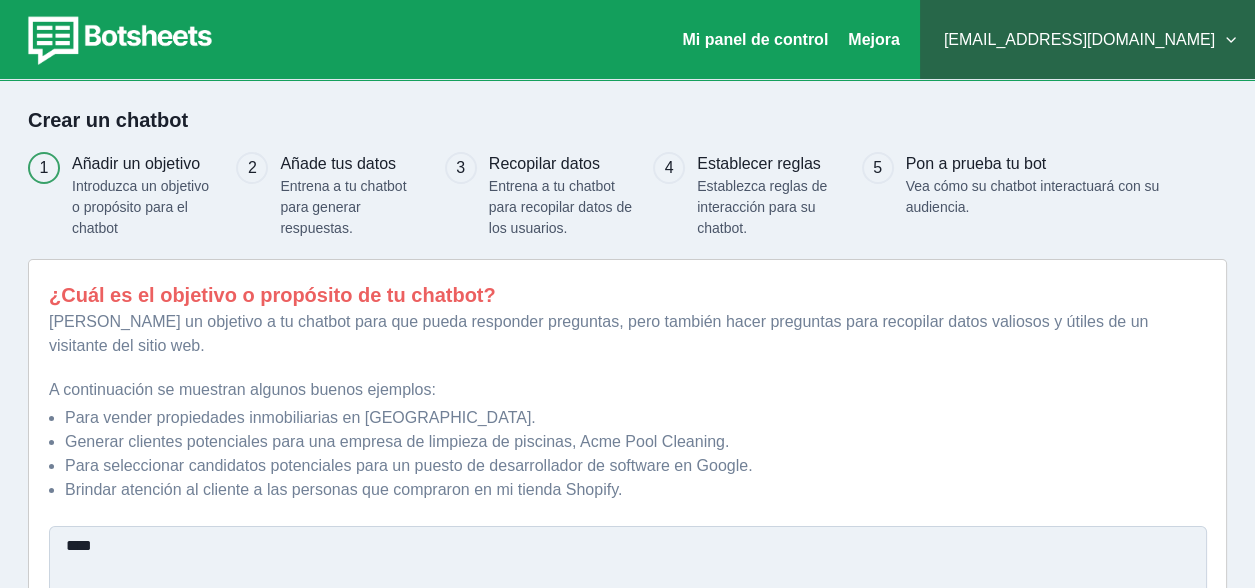 scroll, scrollTop: 185, scrollLeft: 0, axis: vertical 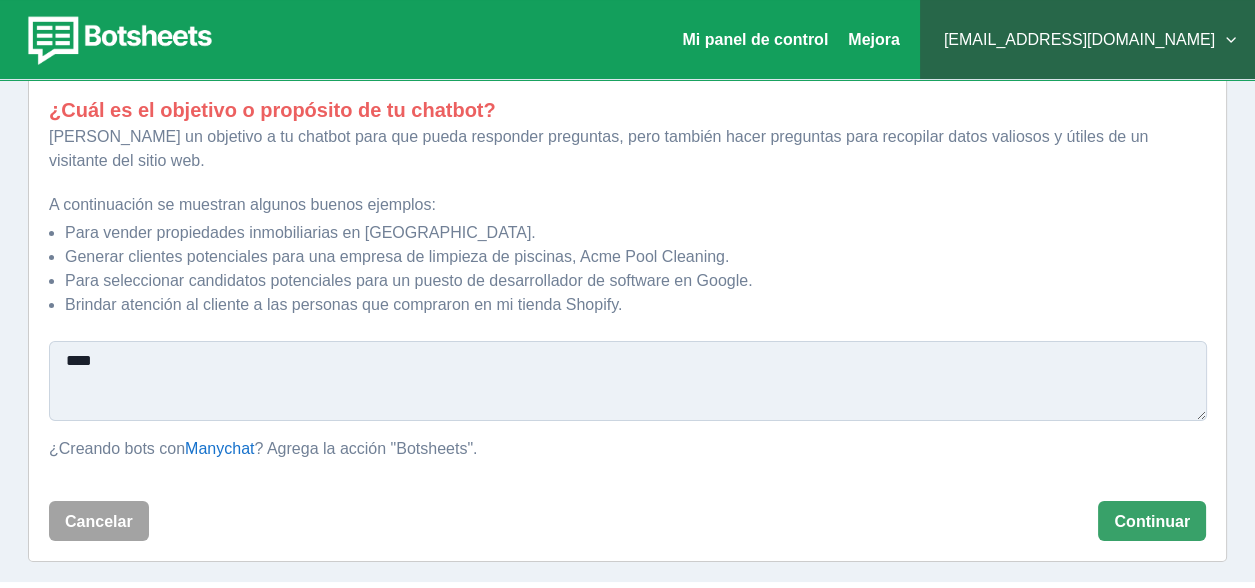 click on "***" at bounding box center [628, 381] 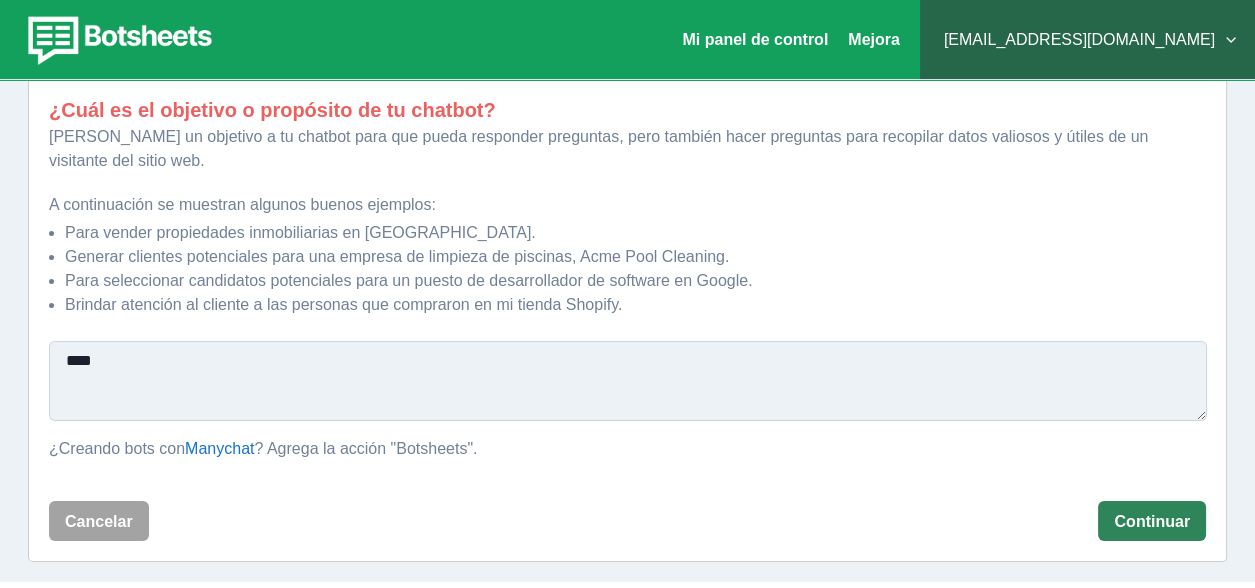 click on "Continuar" at bounding box center [1152, 521] 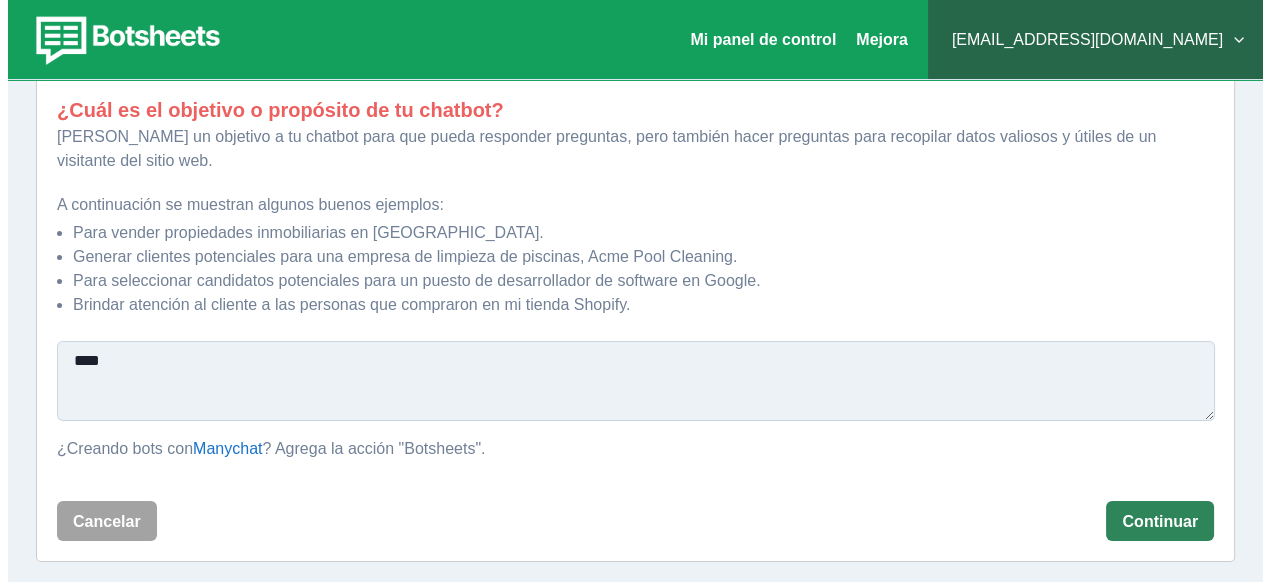 scroll, scrollTop: 76, scrollLeft: 0, axis: vertical 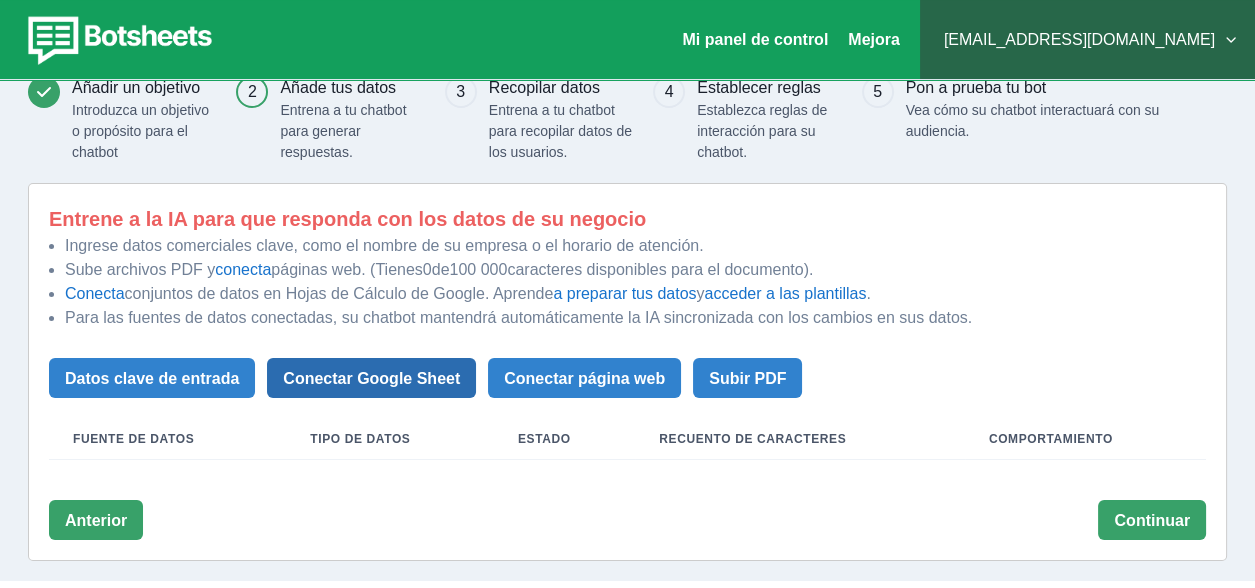 click on "Conectar Google Sheet" at bounding box center [371, 378] 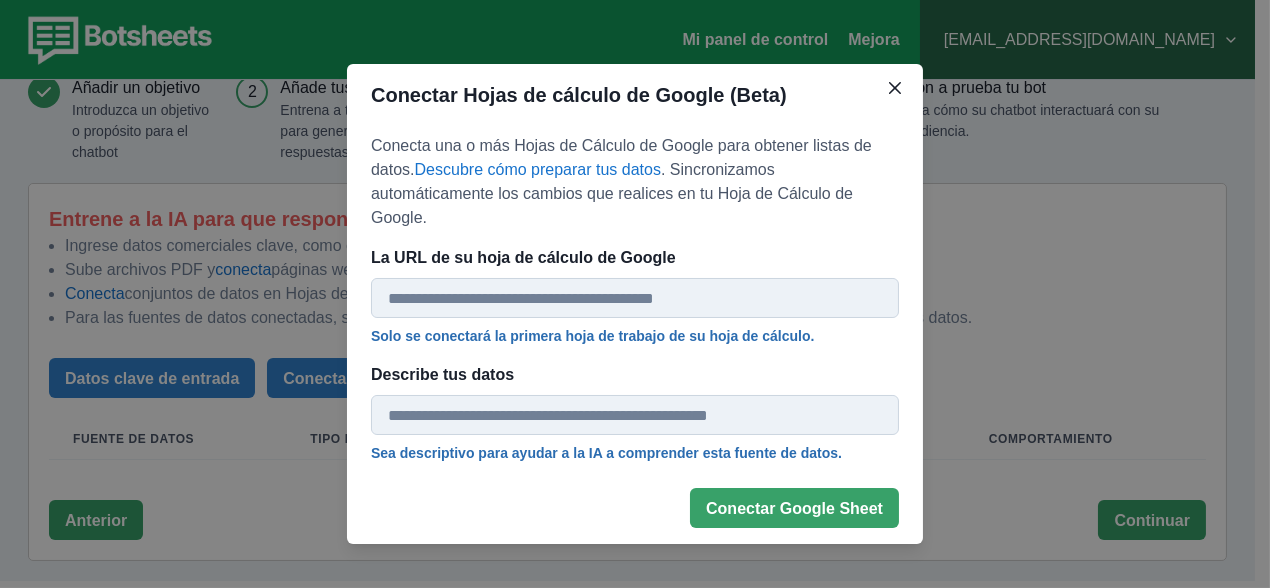 click on "La URL de su hoja de cálculo de Google" at bounding box center [635, 298] 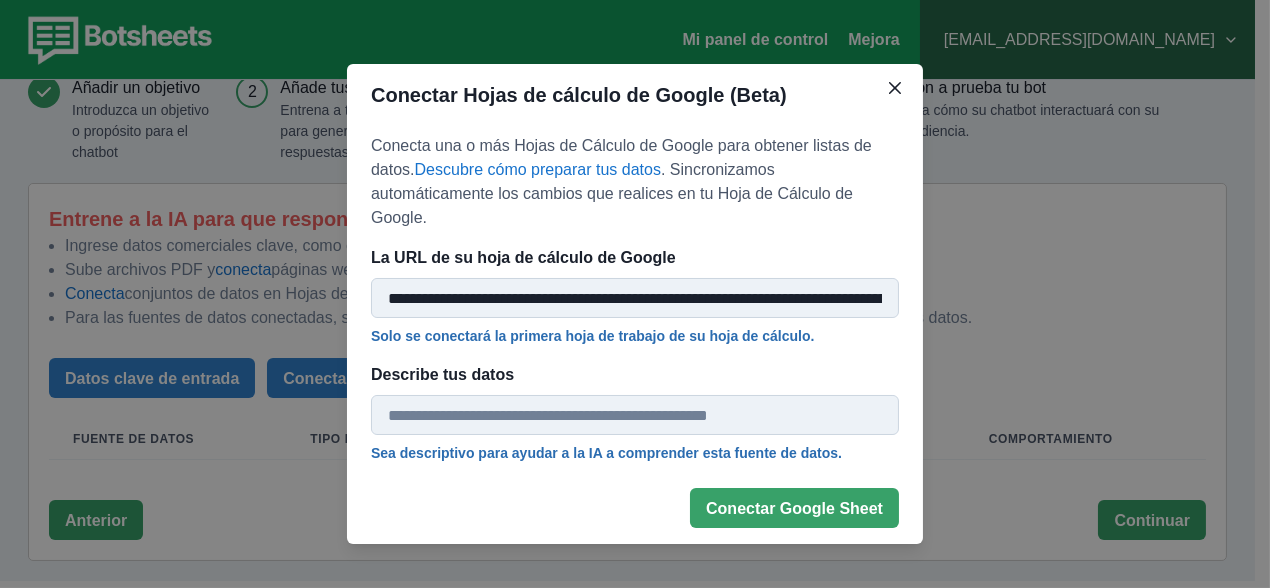 click on "Describe tus datos" at bounding box center [635, 415] 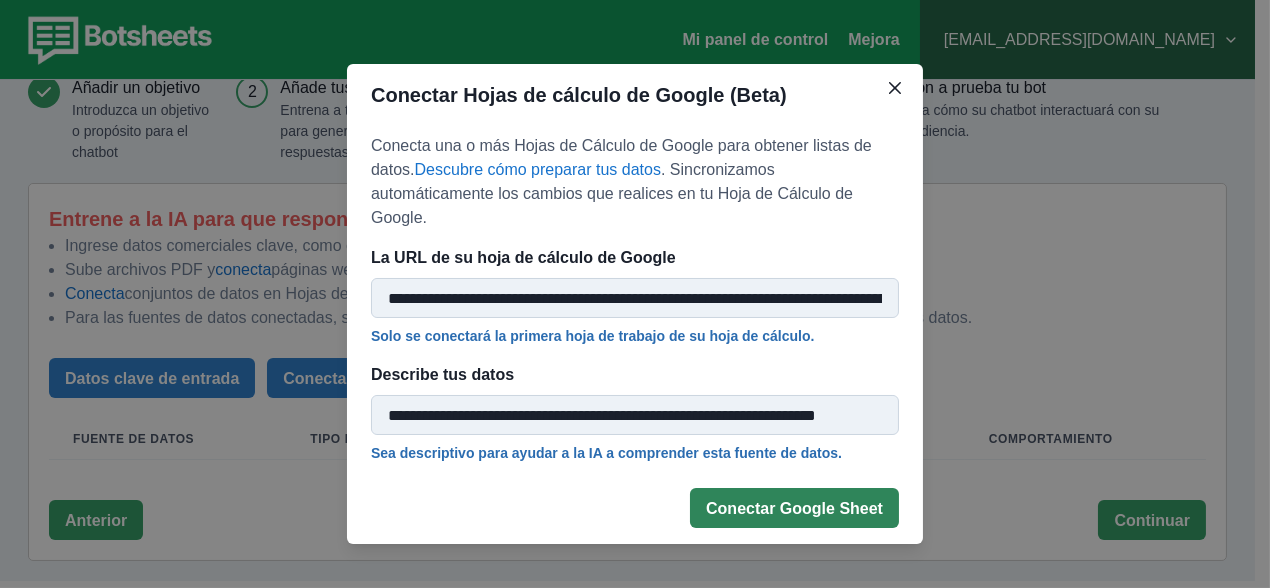 click on "Conectar Google Sheet" at bounding box center [794, 508] 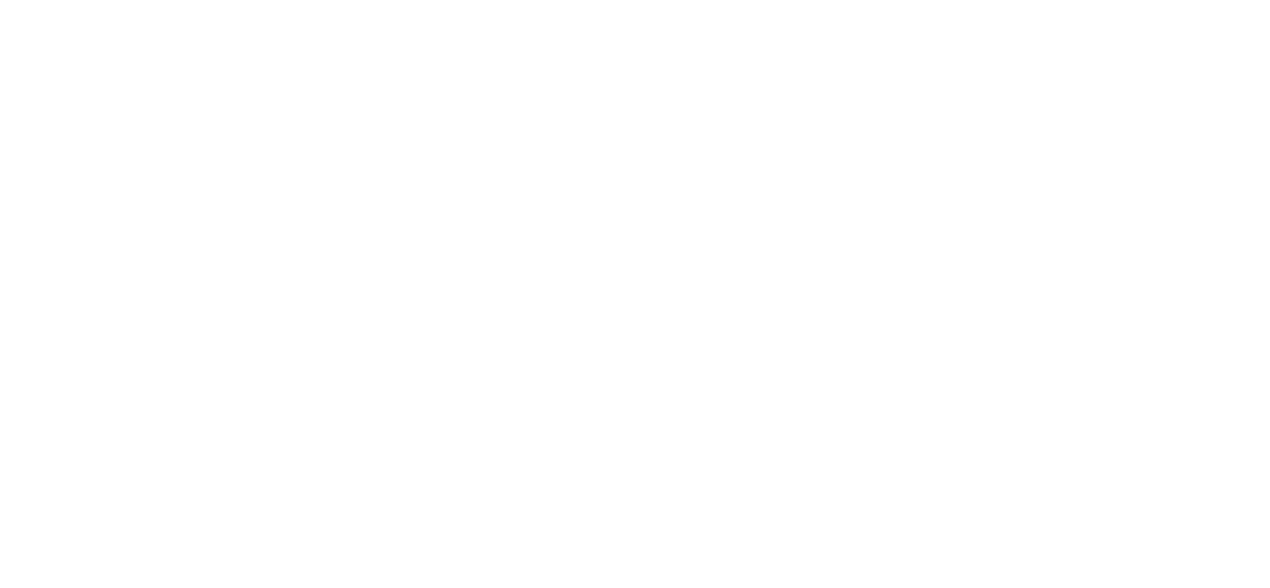 scroll, scrollTop: 0, scrollLeft: 0, axis: both 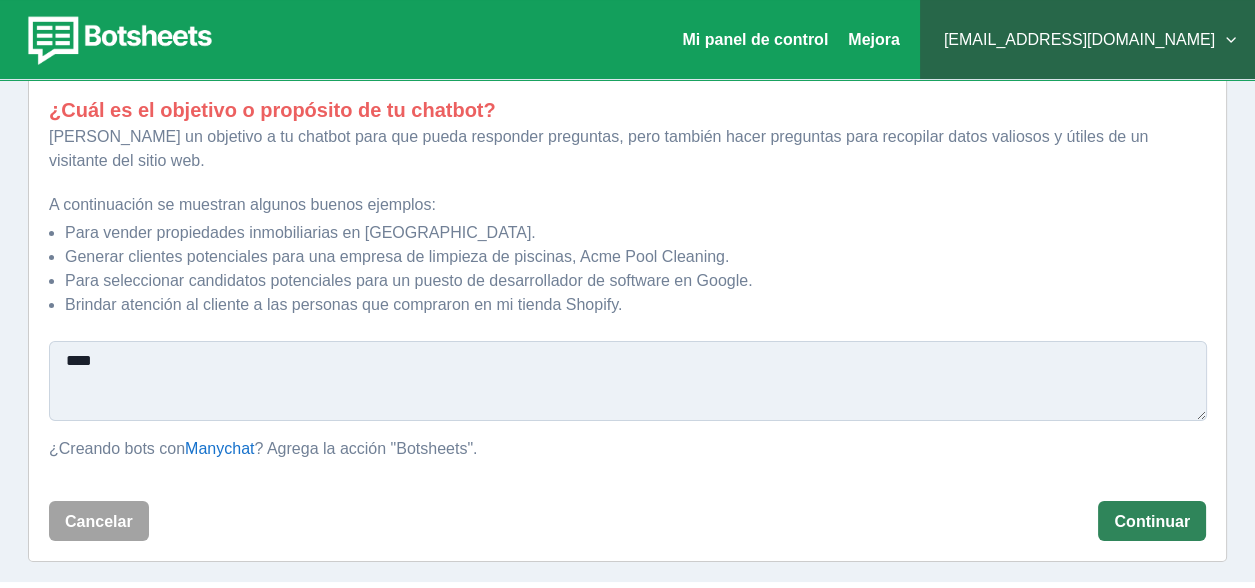 click on "Continuar" at bounding box center (1152, 521) 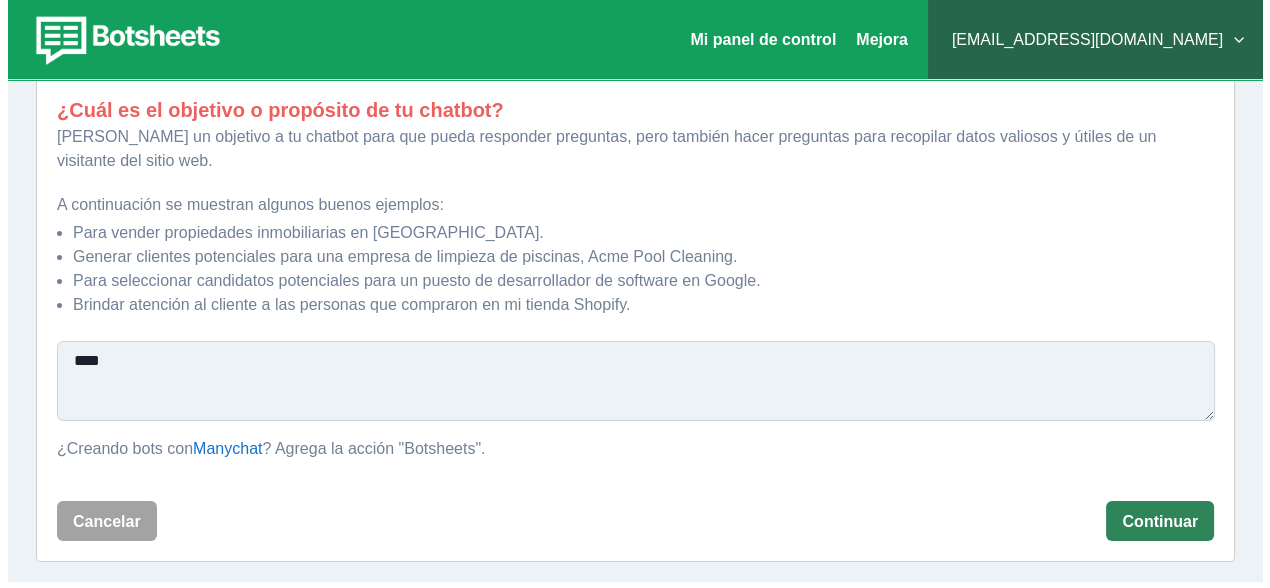 scroll, scrollTop: 76, scrollLeft: 0, axis: vertical 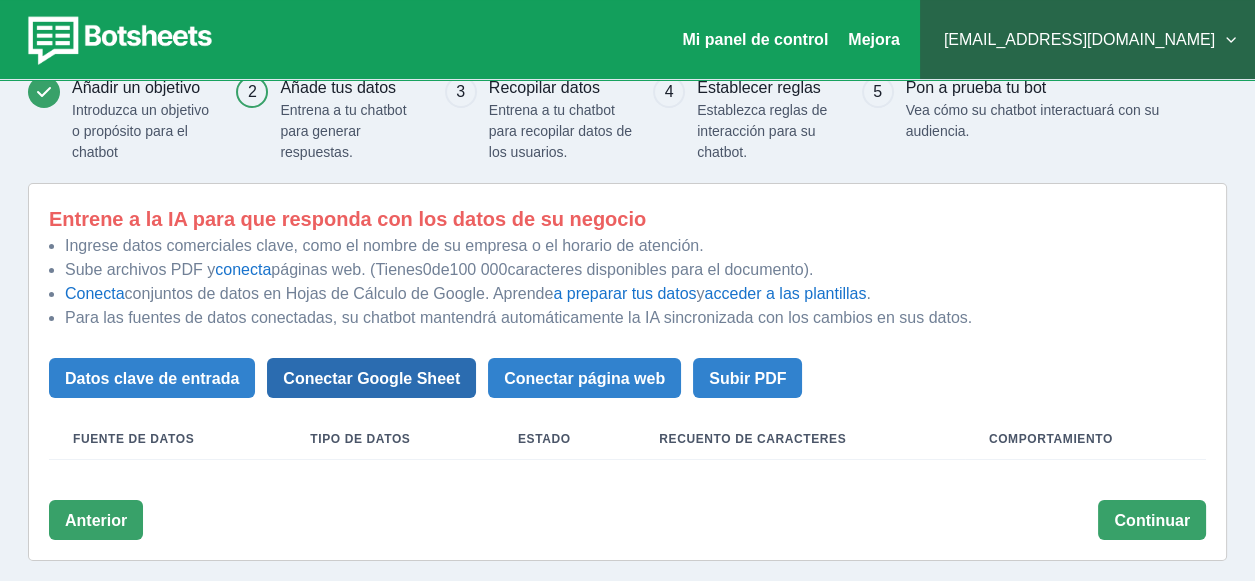 click on "Conectar Google Sheet" at bounding box center [371, 378] 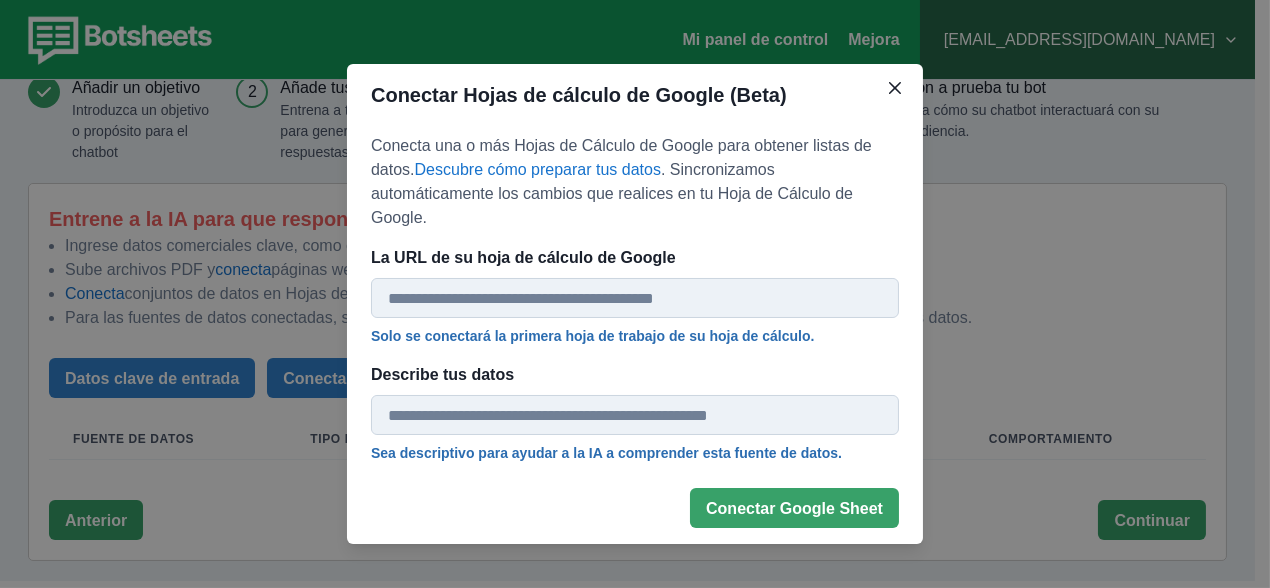 click on "La URL de su hoja de cálculo de Google" at bounding box center (635, 298) 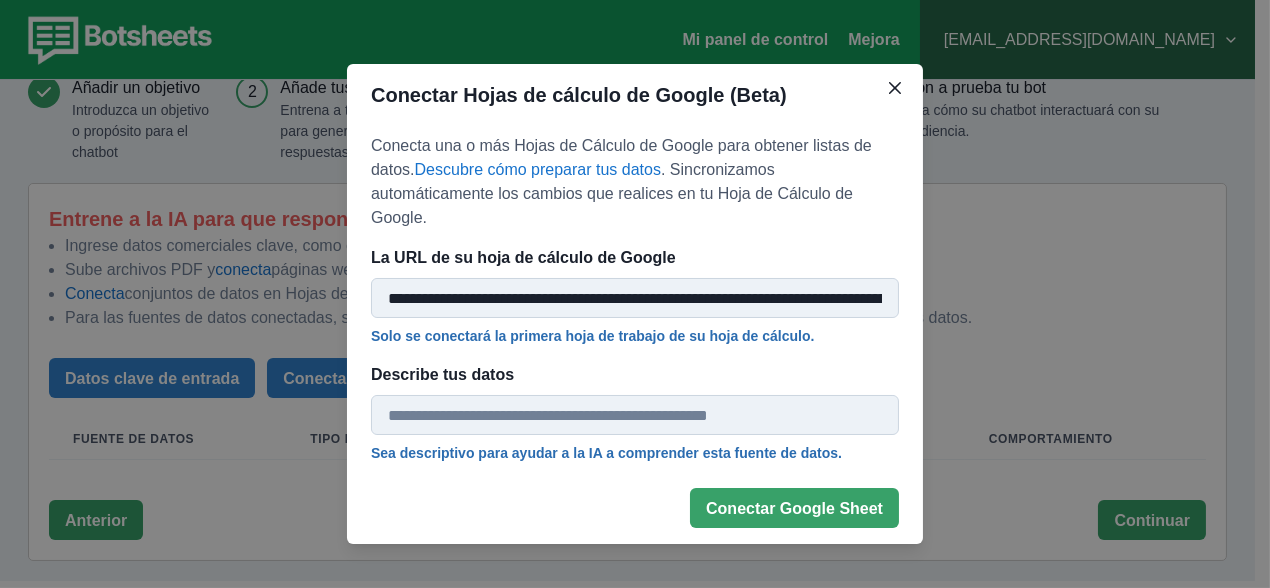 scroll, scrollTop: 0, scrollLeft: 198, axis: horizontal 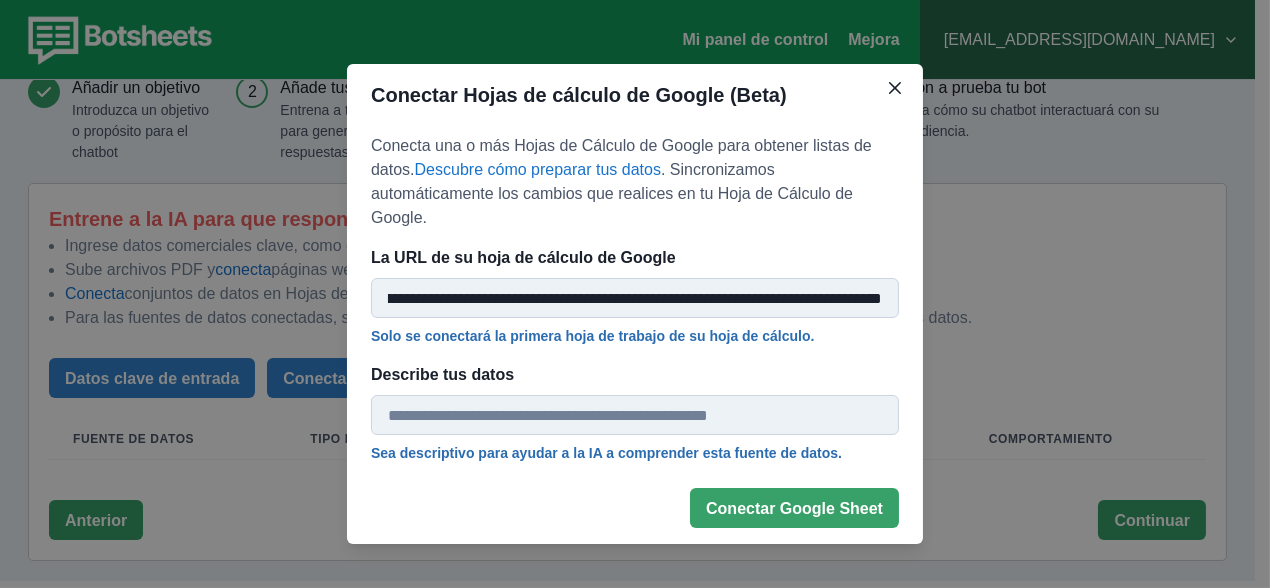 drag, startPoint x: 438, startPoint y: 311, endPoint x: 435, endPoint y: 399, distance: 88.051125 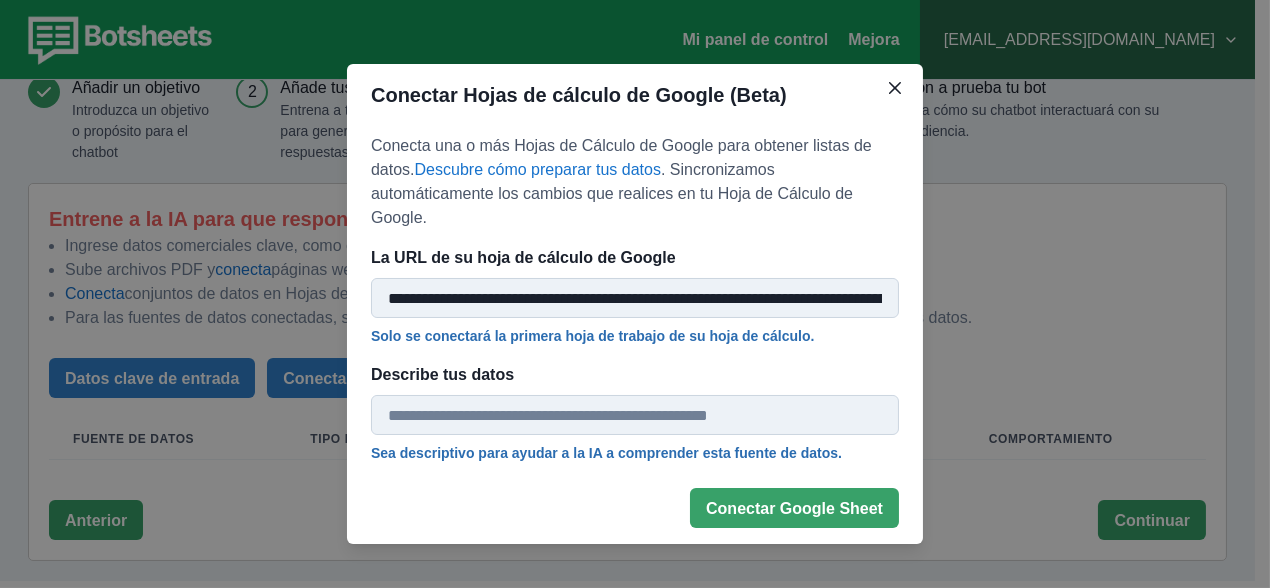 click on "Describe tus datos" at bounding box center [635, 415] 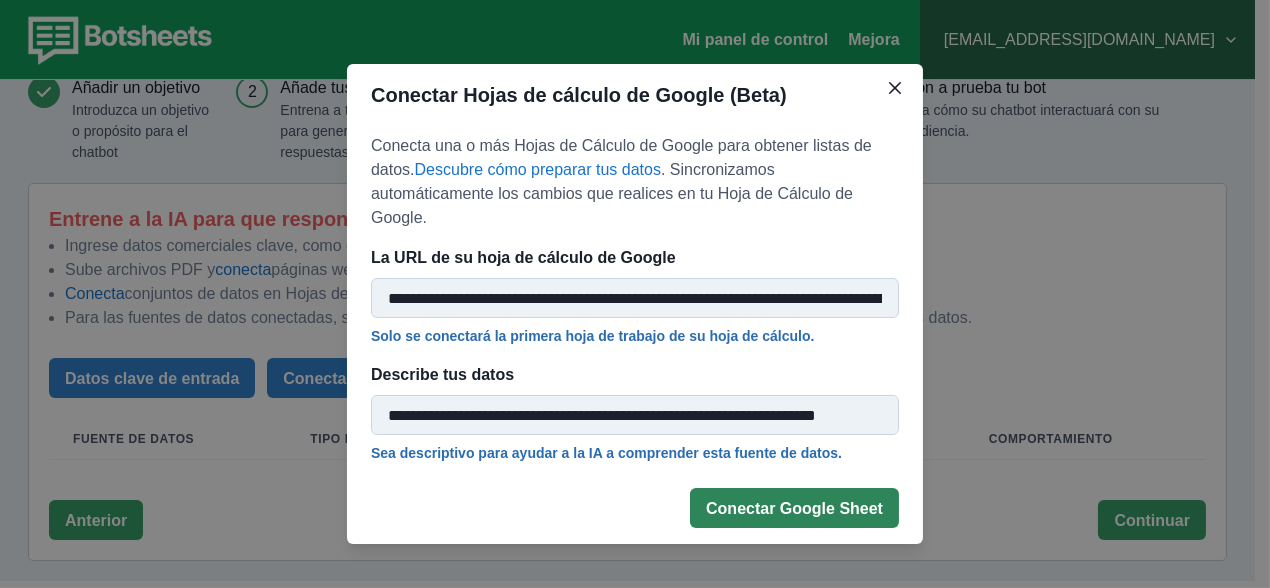 click on "Conectar Google Sheet" at bounding box center (794, 508) 